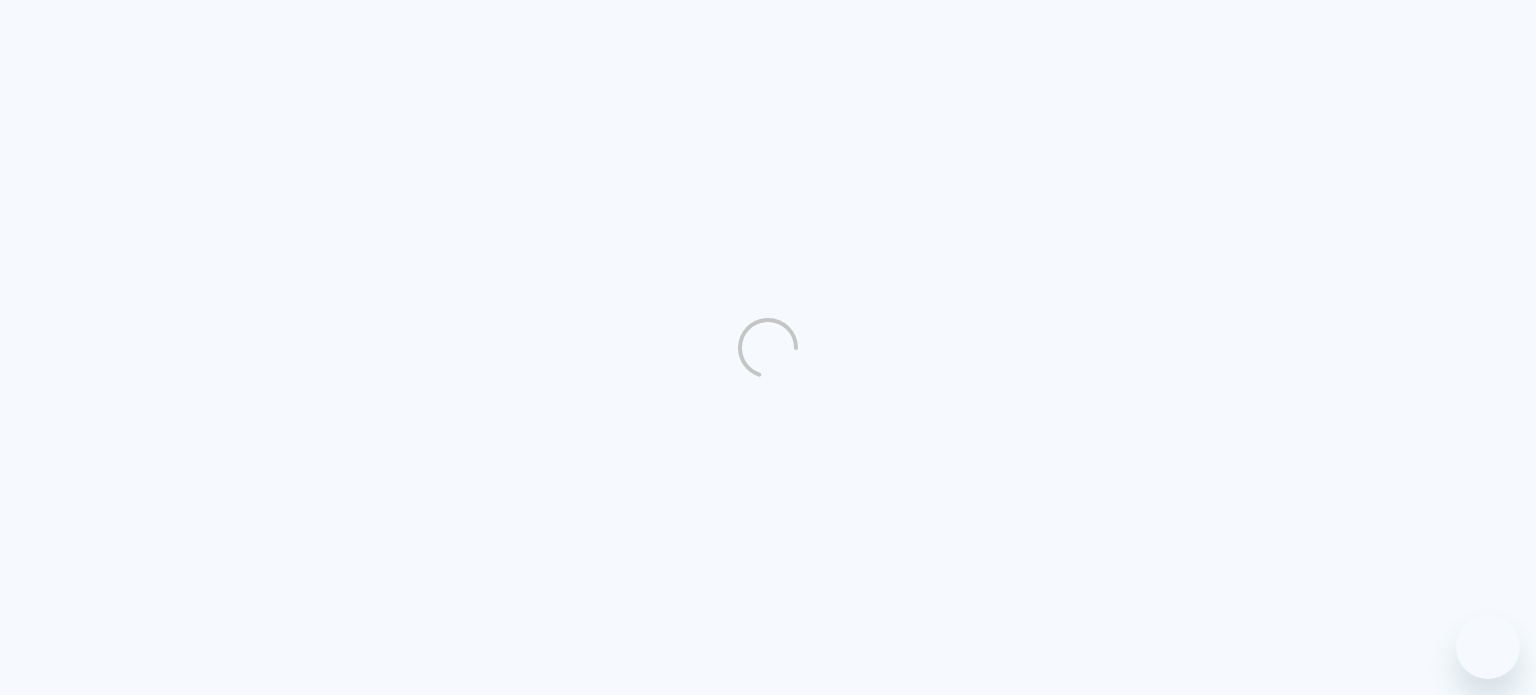 scroll, scrollTop: 0, scrollLeft: 0, axis: both 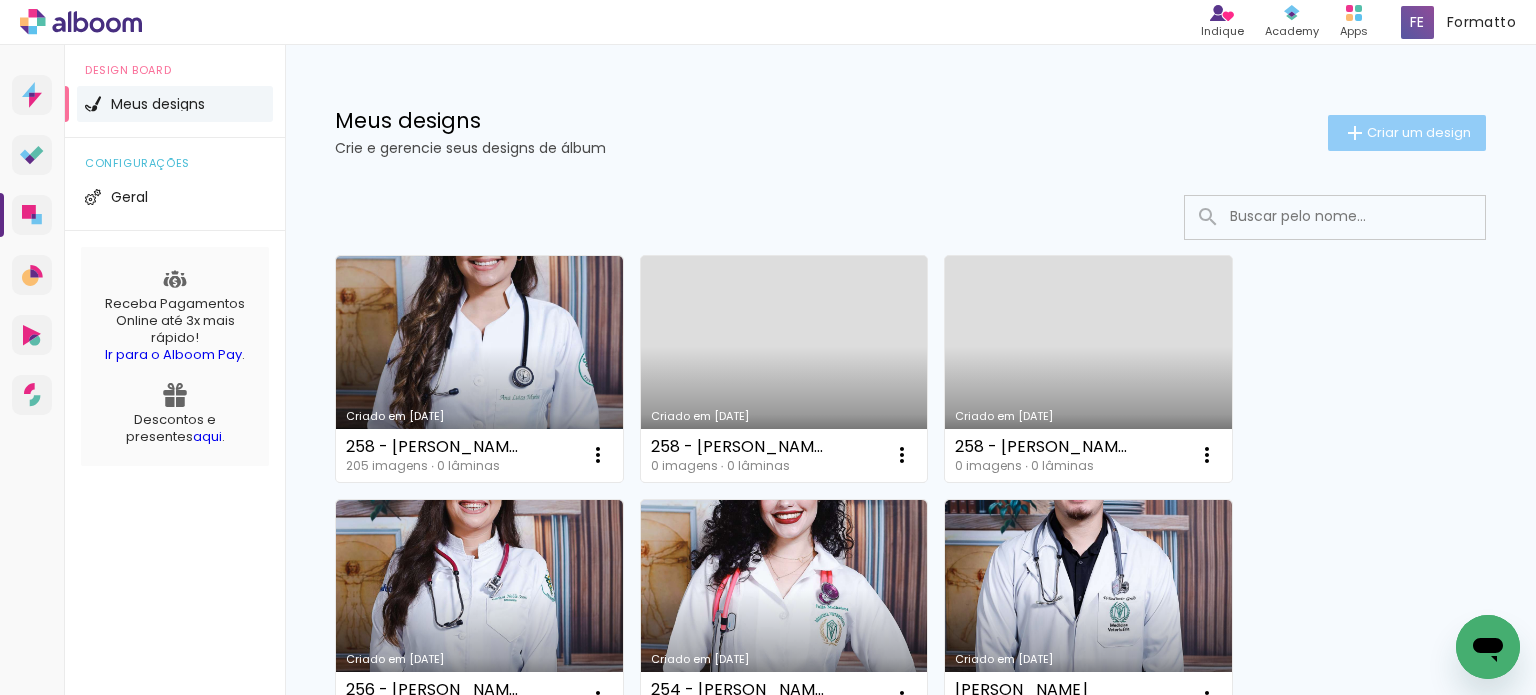 click on "Criar um design" 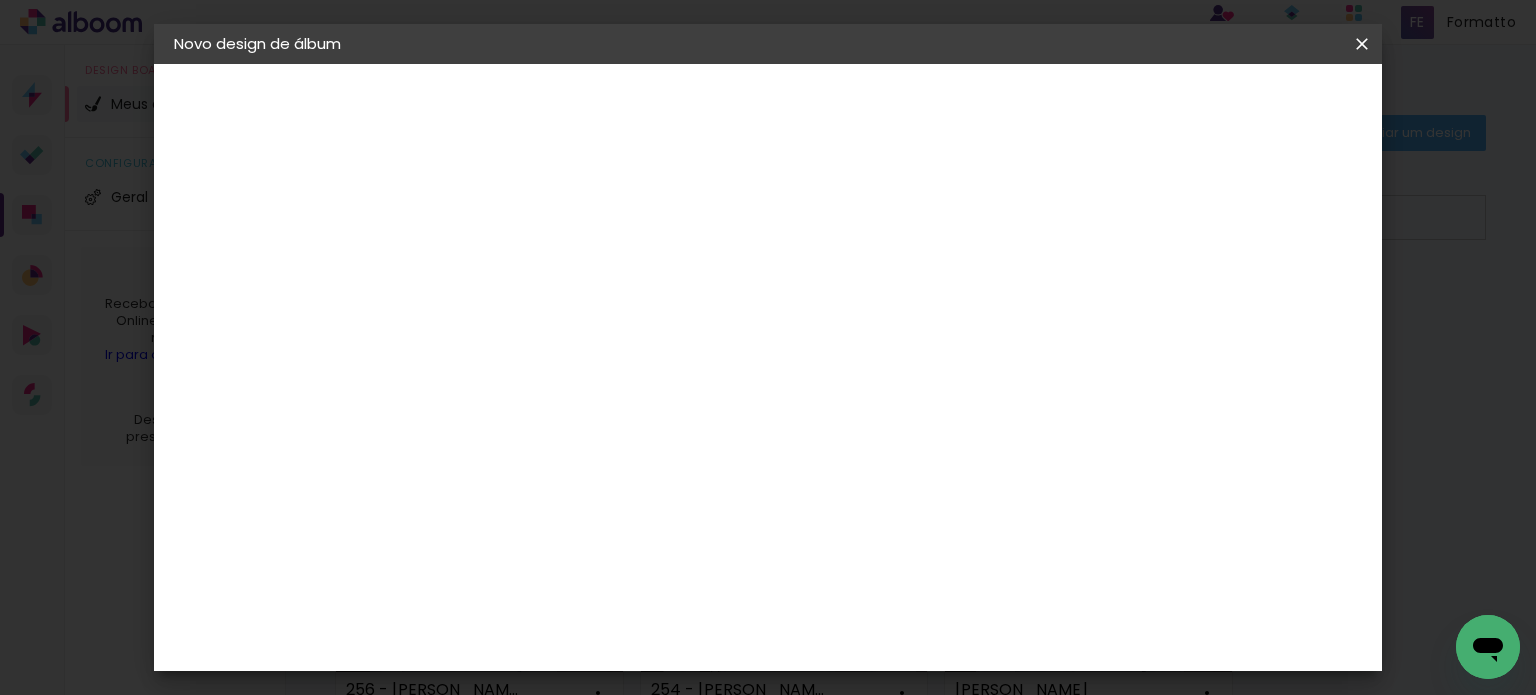 click at bounding box center (501, 268) 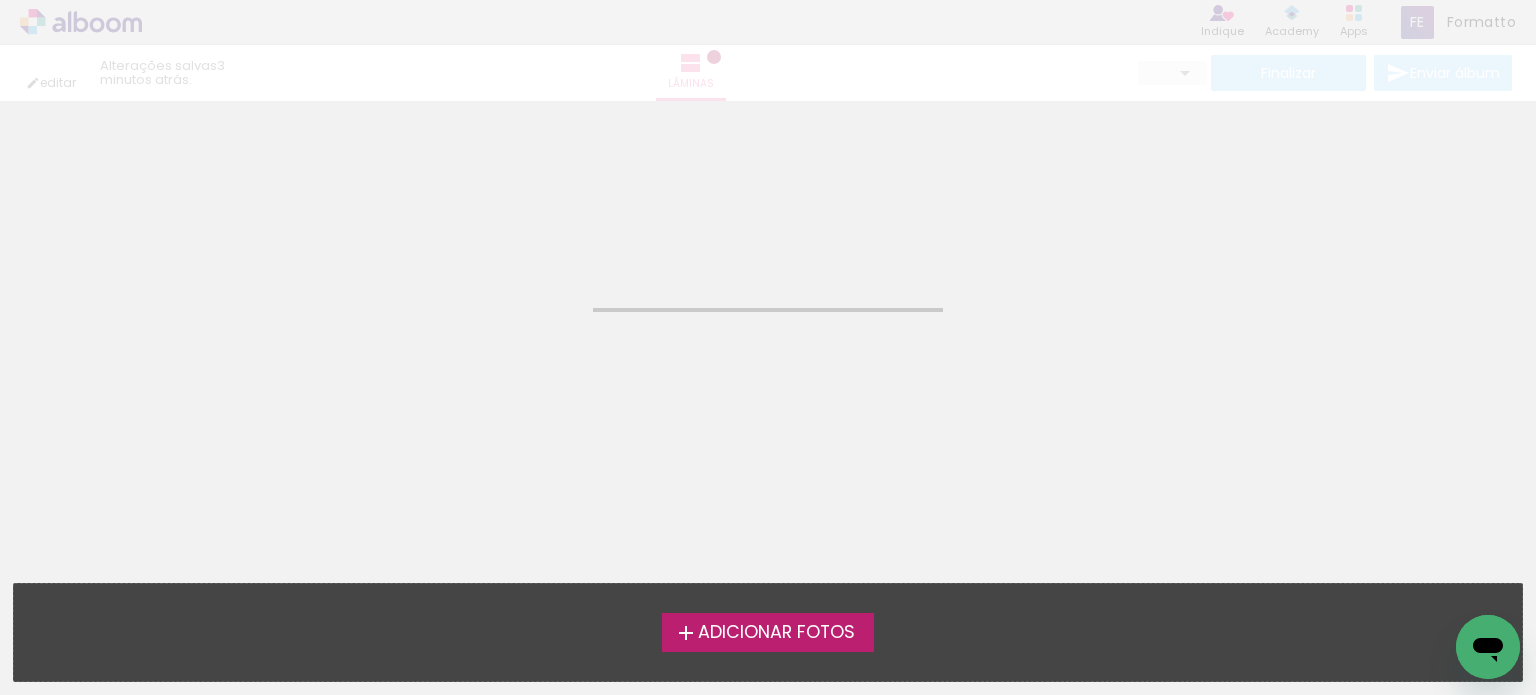 click on "Adicionar Fotos" at bounding box center (776, 633) 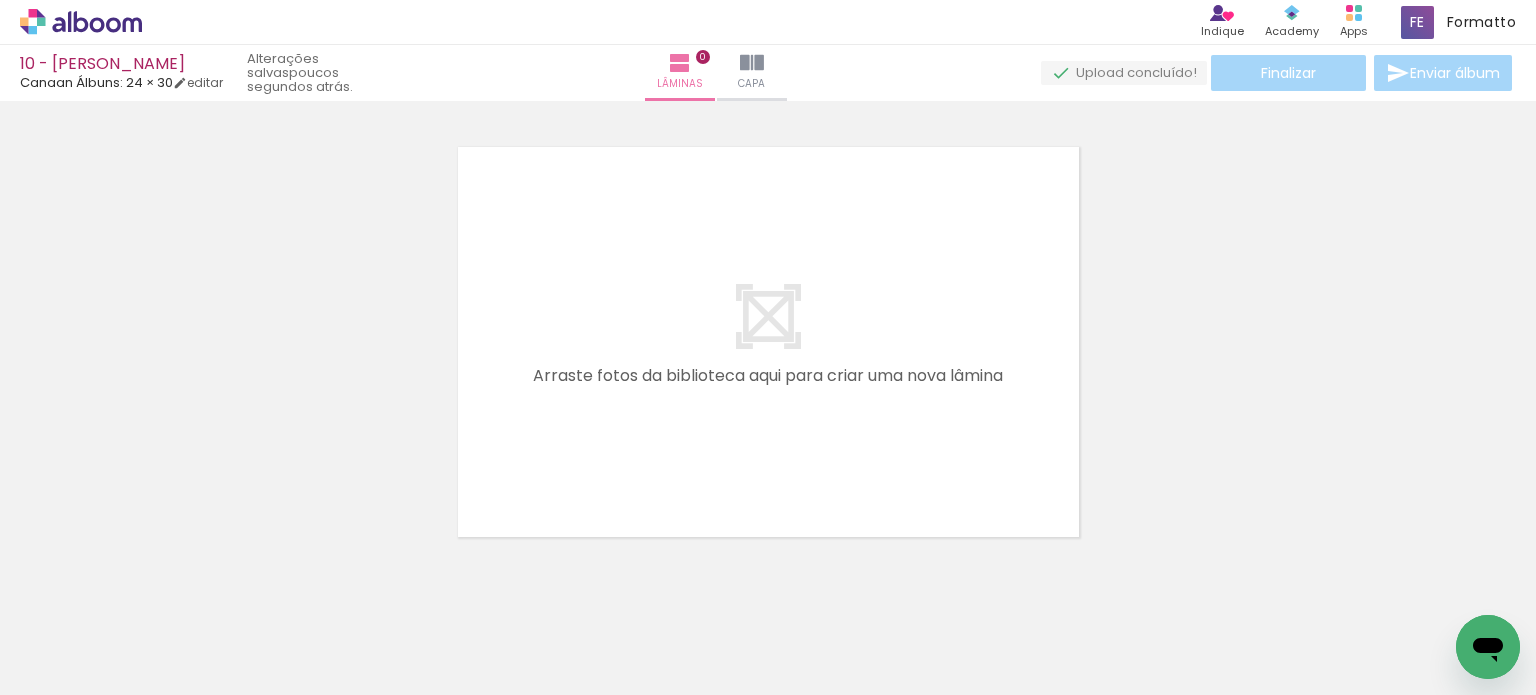 scroll, scrollTop: 25, scrollLeft: 0, axis: vertical 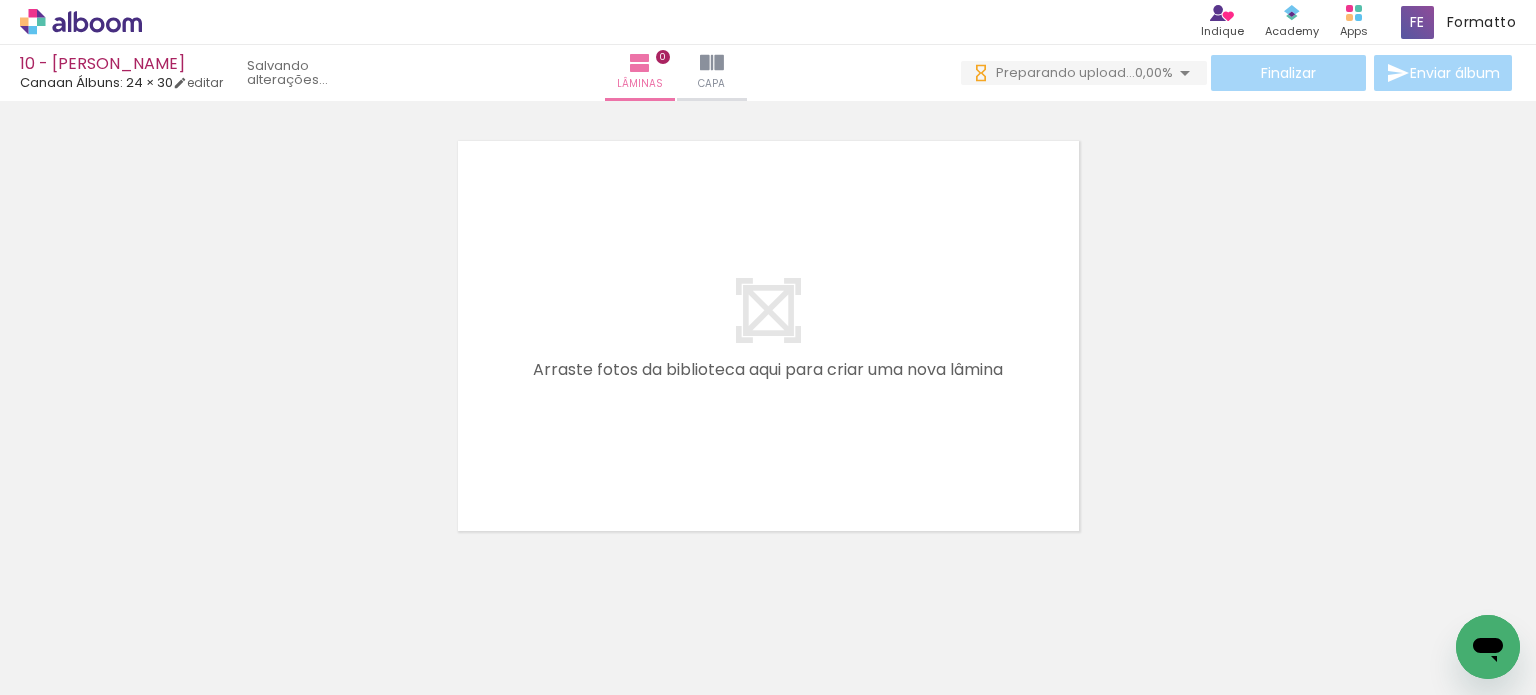 click on "Adicionar
Fotos" at bounding box center (71, 668) 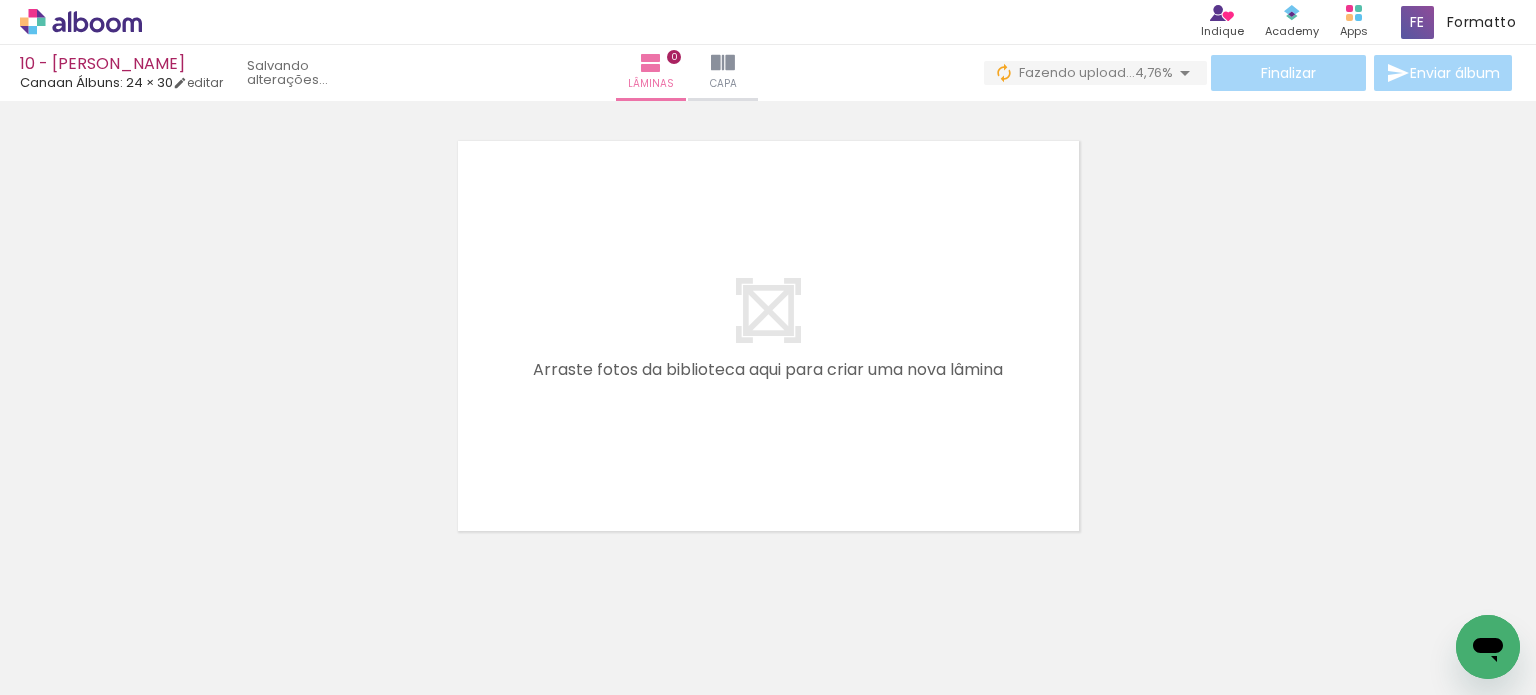 click 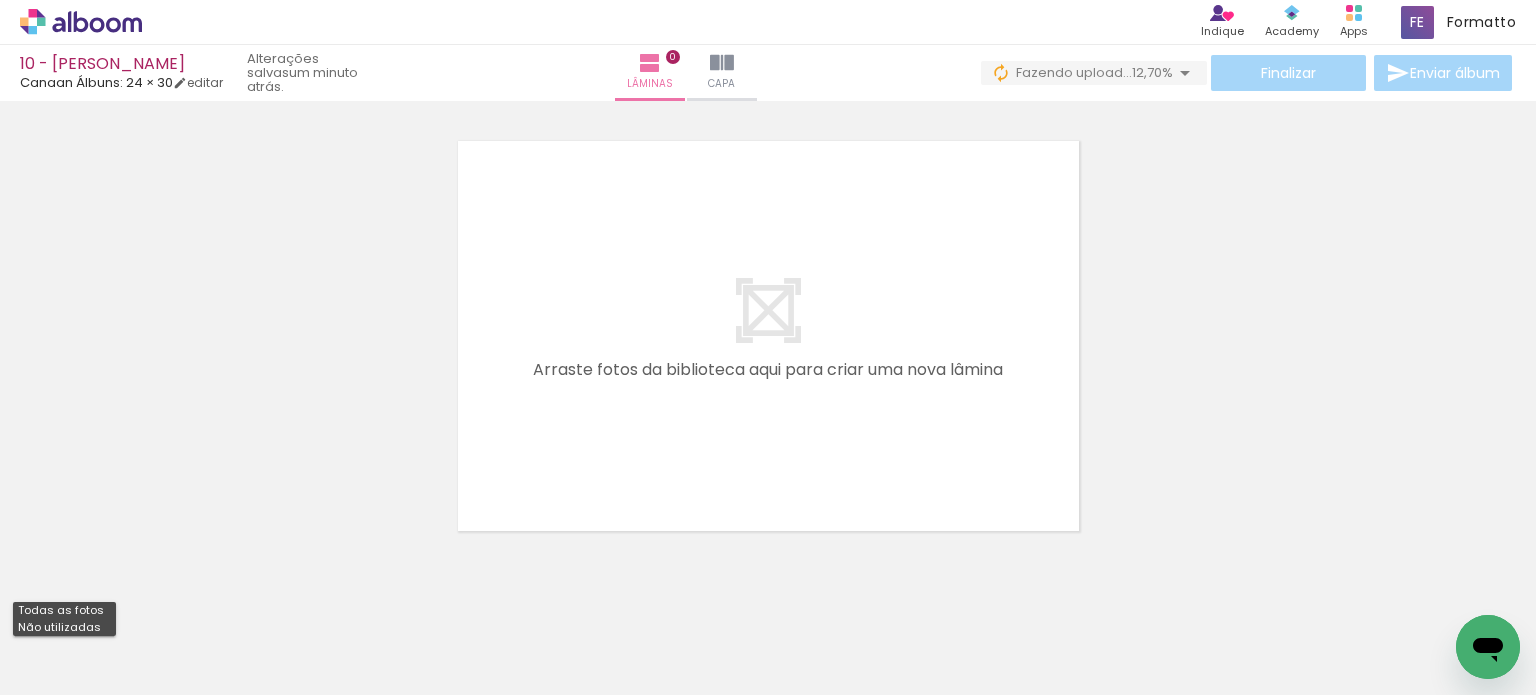 click on "Não utilizadas" at bounding box center [0, 0] 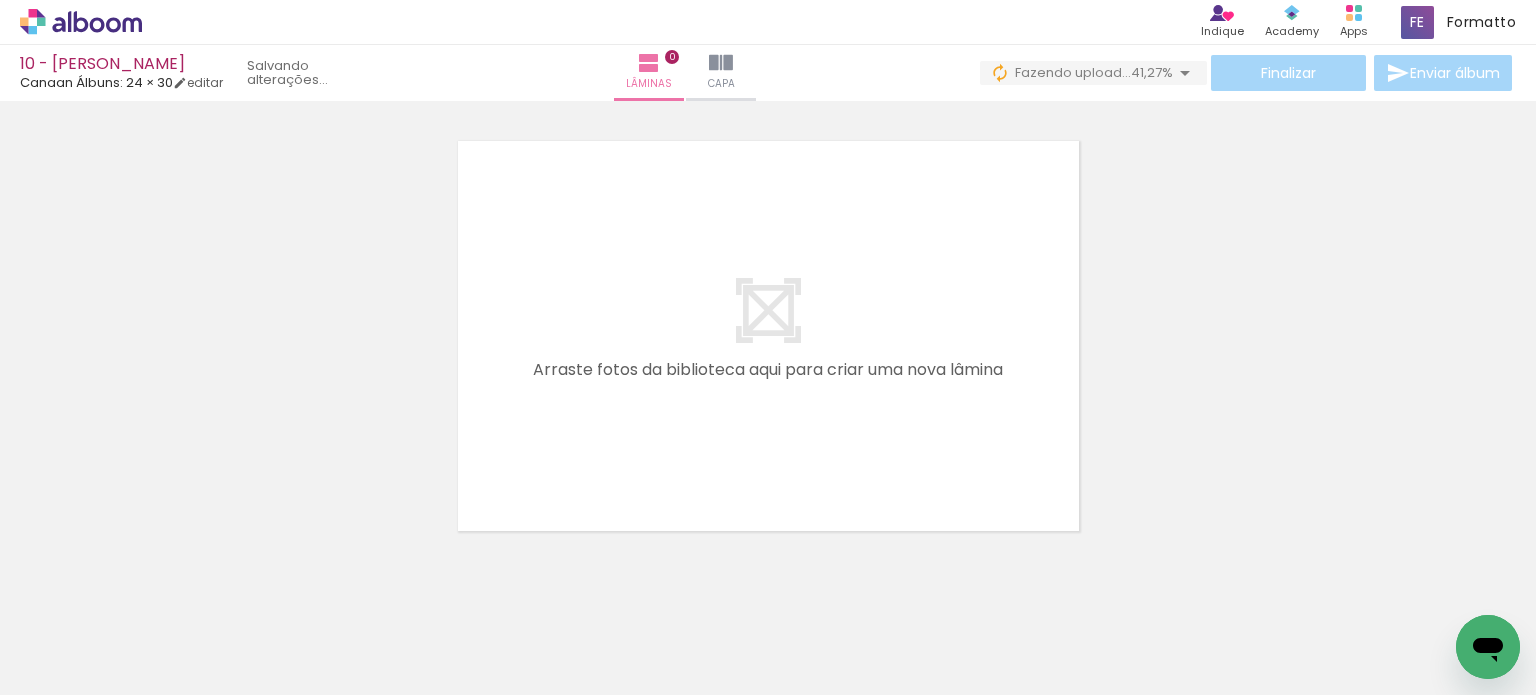 scroll, scrollTop: 0, scrollLeft: 951, axis: horizontal 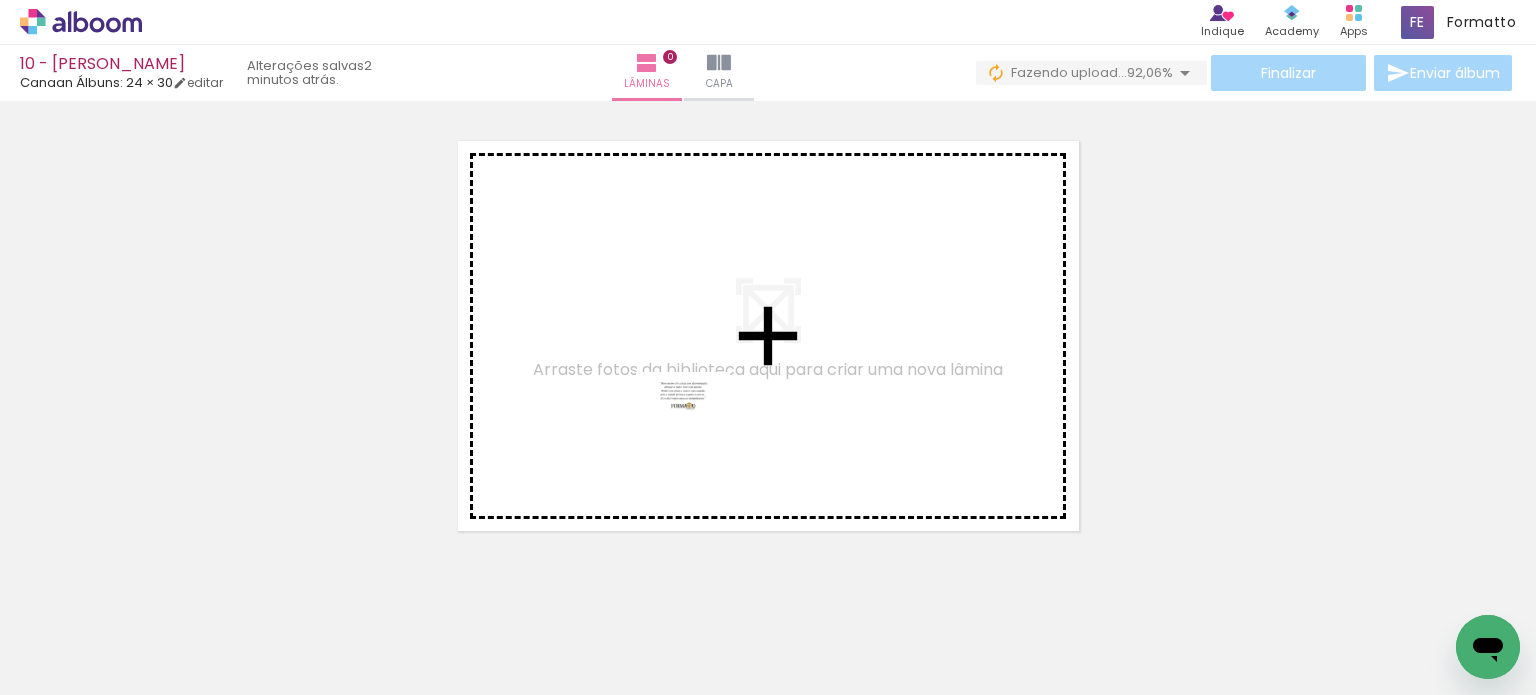 drag, startPoint x: 1430, startPoint y: 630, endPoint x: 695, endPoint y: 434, distance: 760.6846 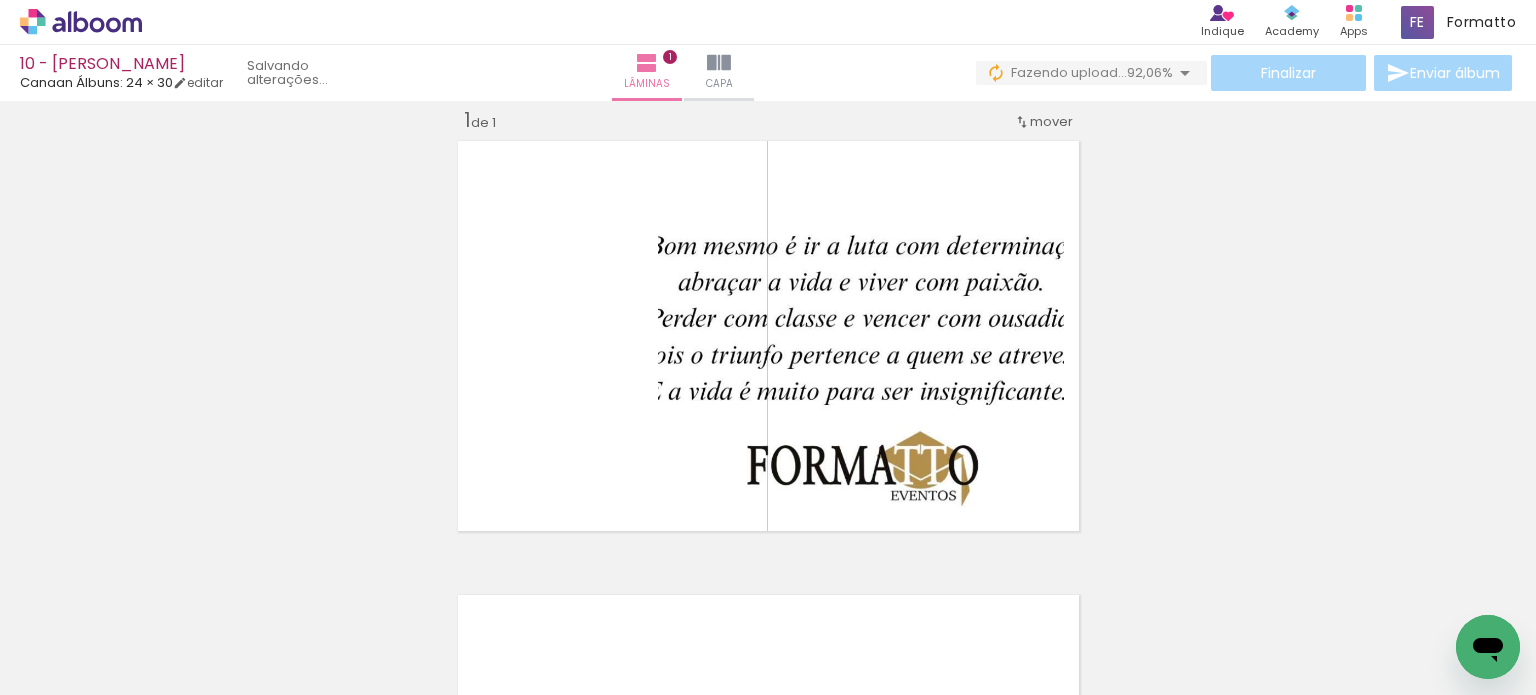 scroll, scrollTop: 0, scrollLeft: 5577, axis: horizontal 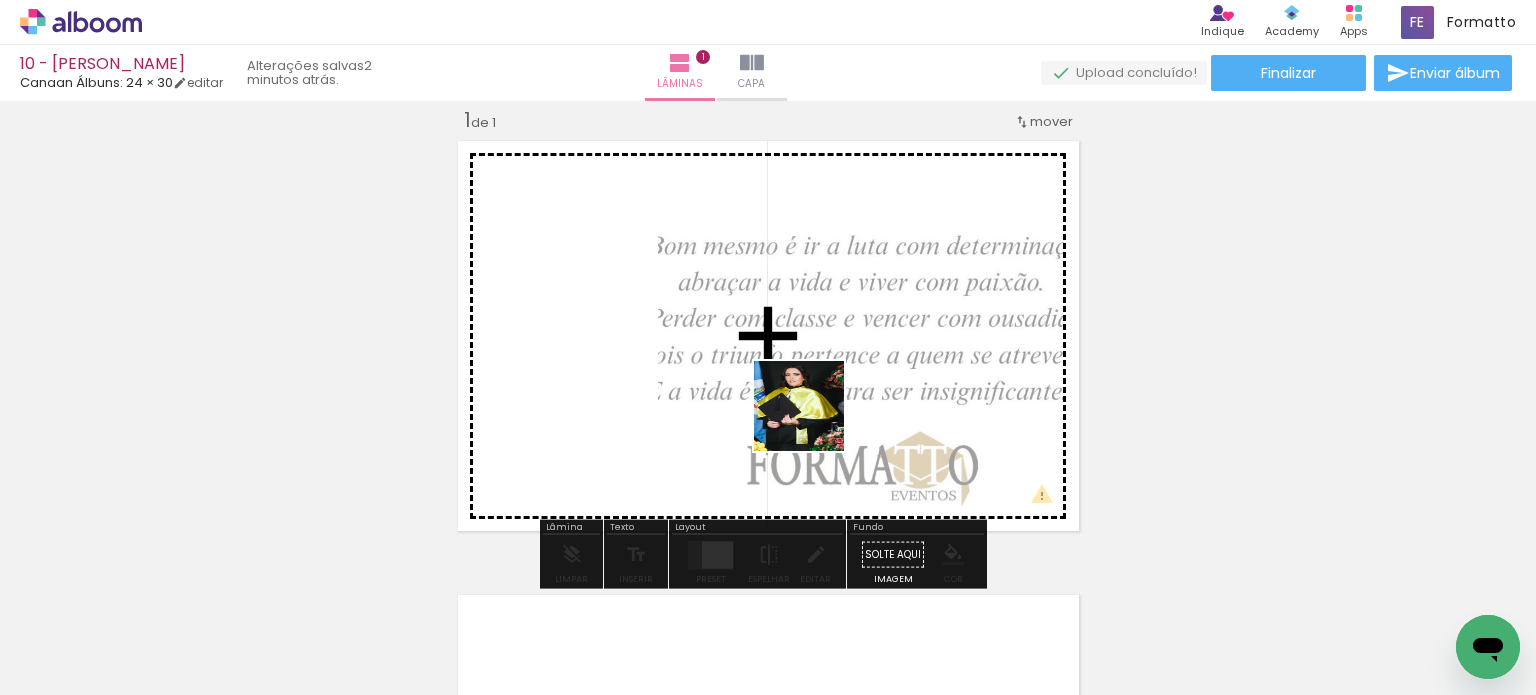 drag, startPoint x: 799, startPoint y: 625, endPoint x: 814, endPoint y: 421, distance: 204.55072 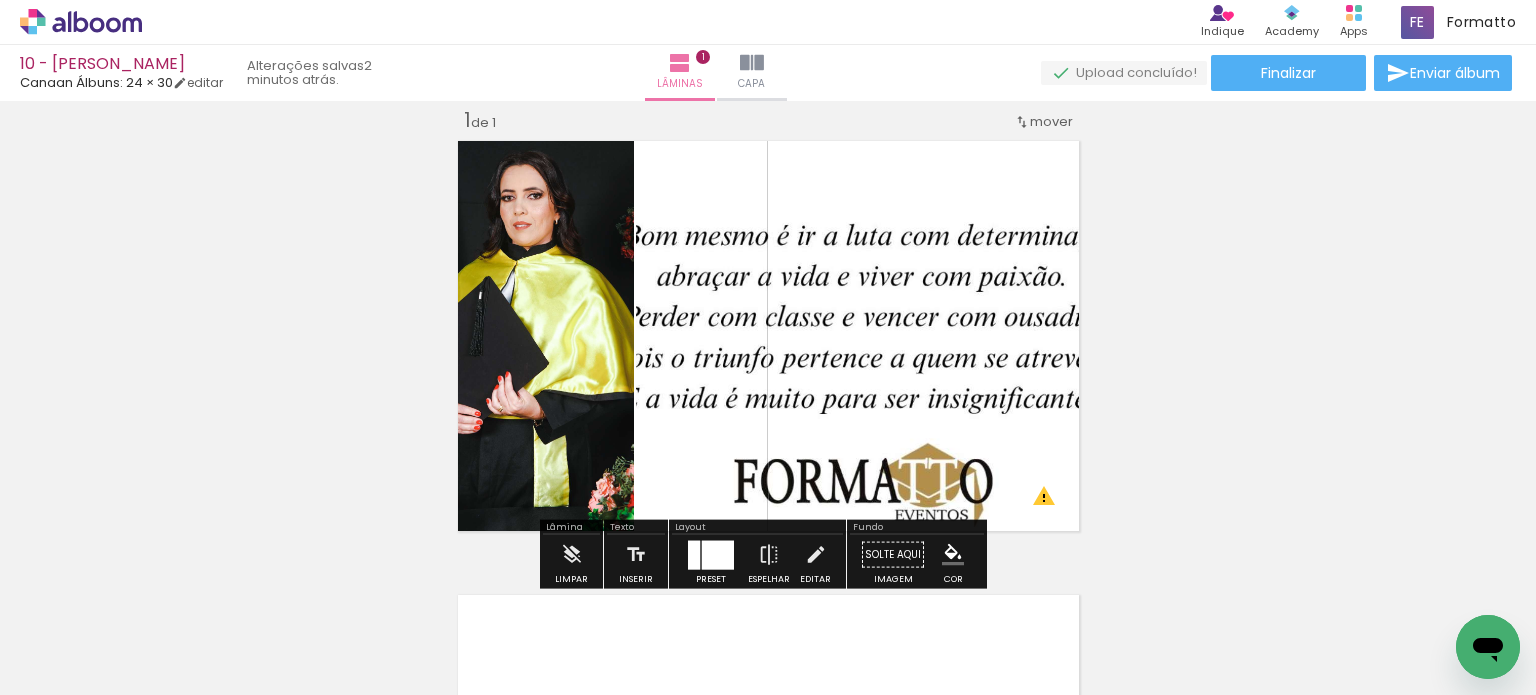 scroll, scrollTop: 0, scrollLeft: 0, axis: both 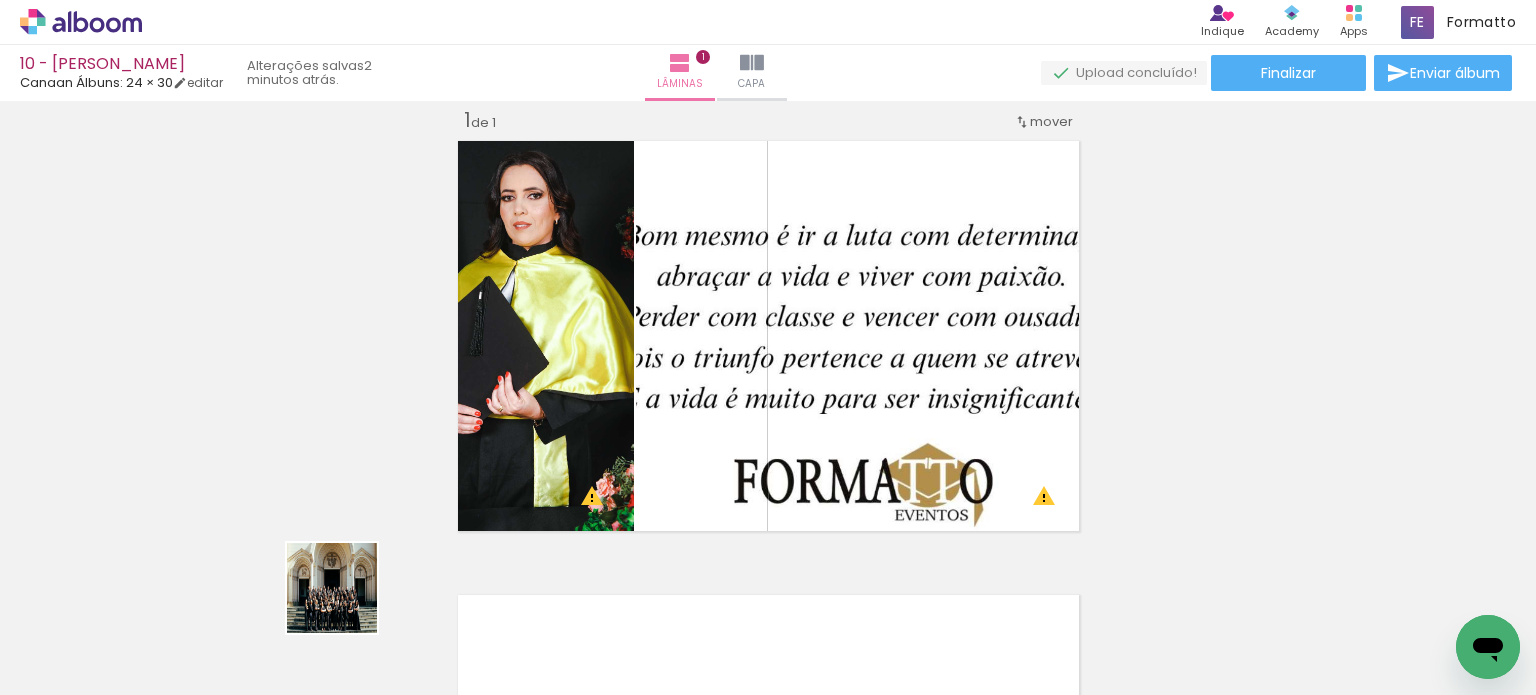 drag, startPoint x: 322, startPoint y: 617, endPoint x: 469, endPoint y: 465, distance: 211.45448 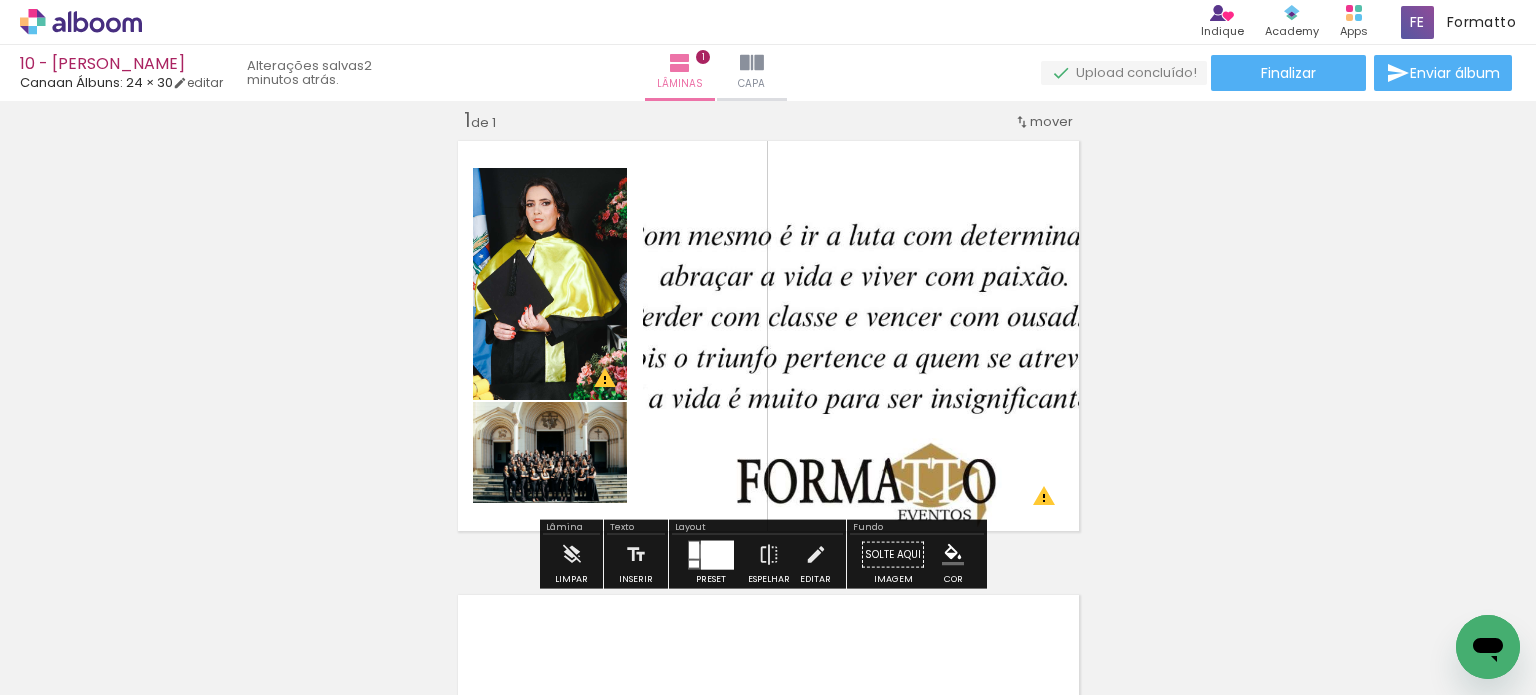 click at bounding box center (694, 549) 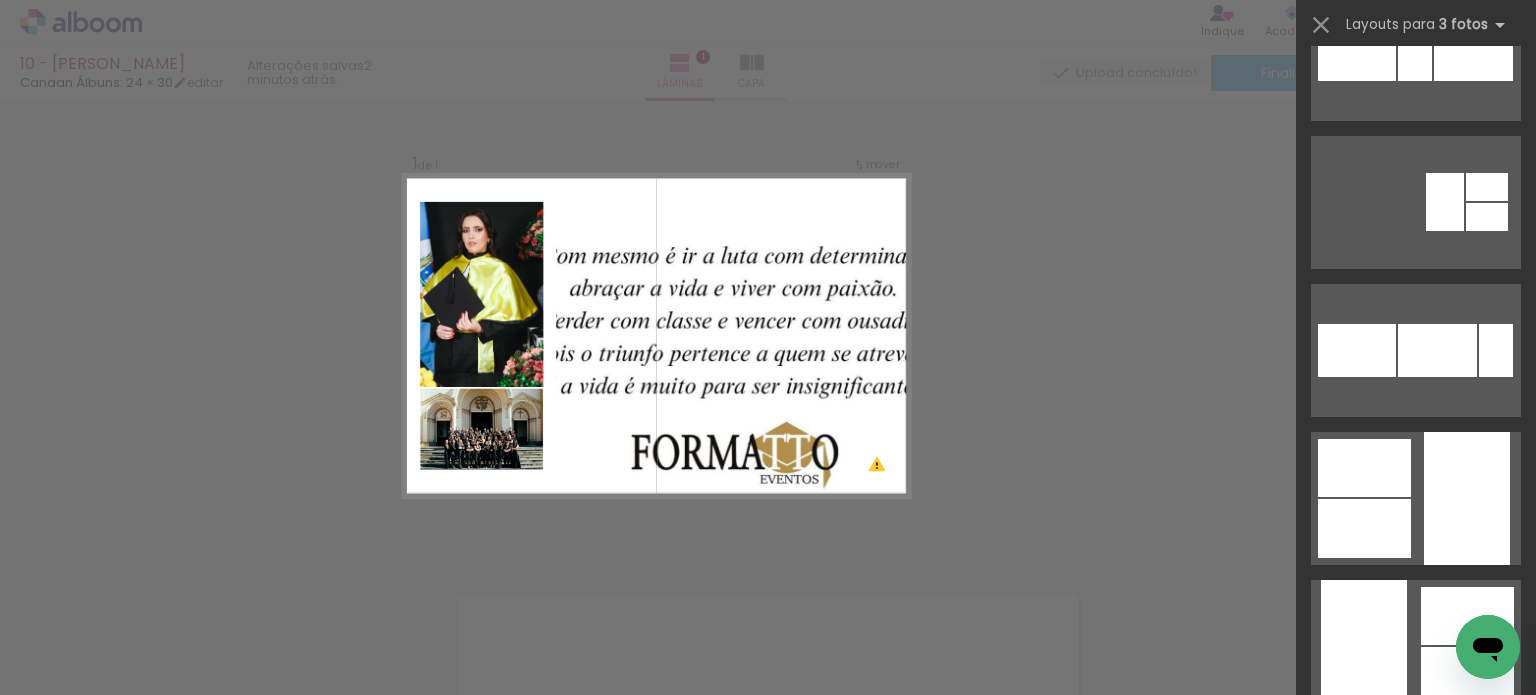 scroll, scrollTop: 4400, scrollLeft: 0, axis: vertical 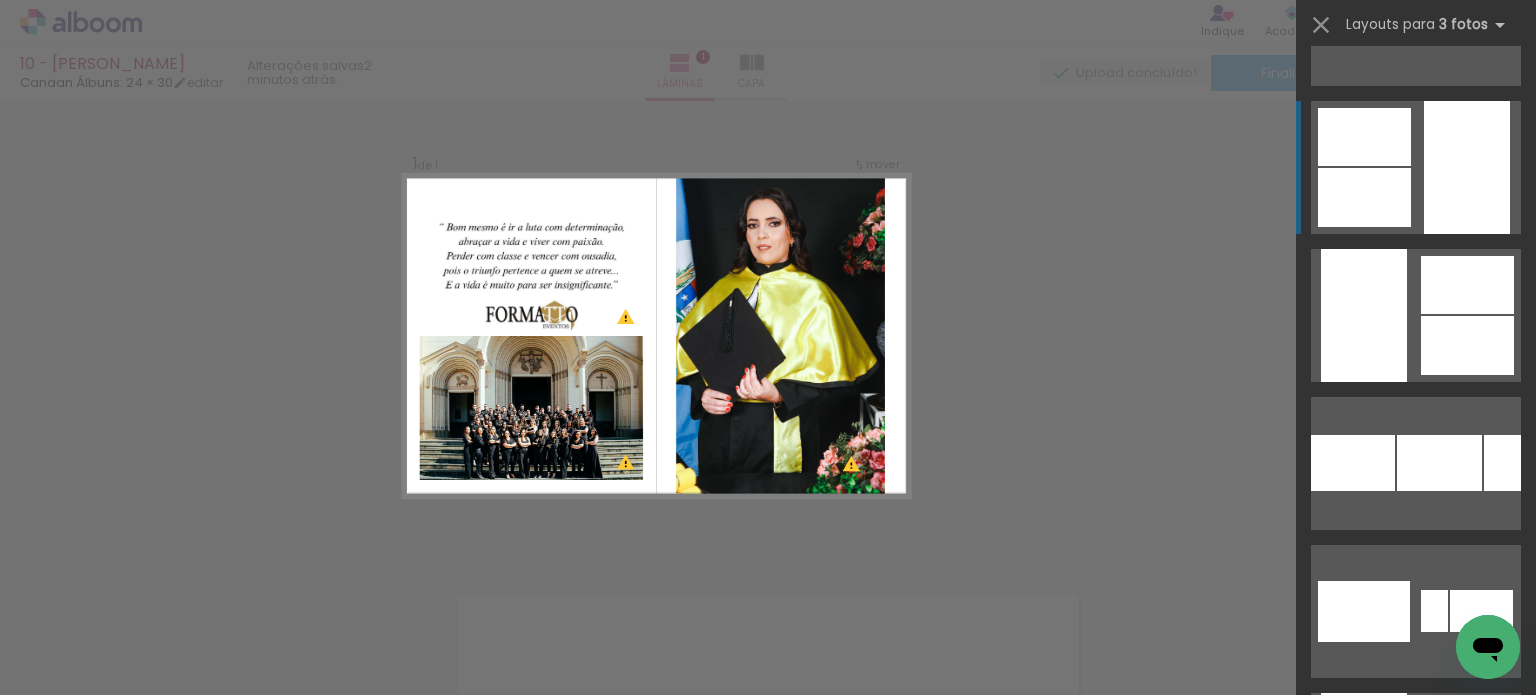 click at bounding box center [1447, -14273] 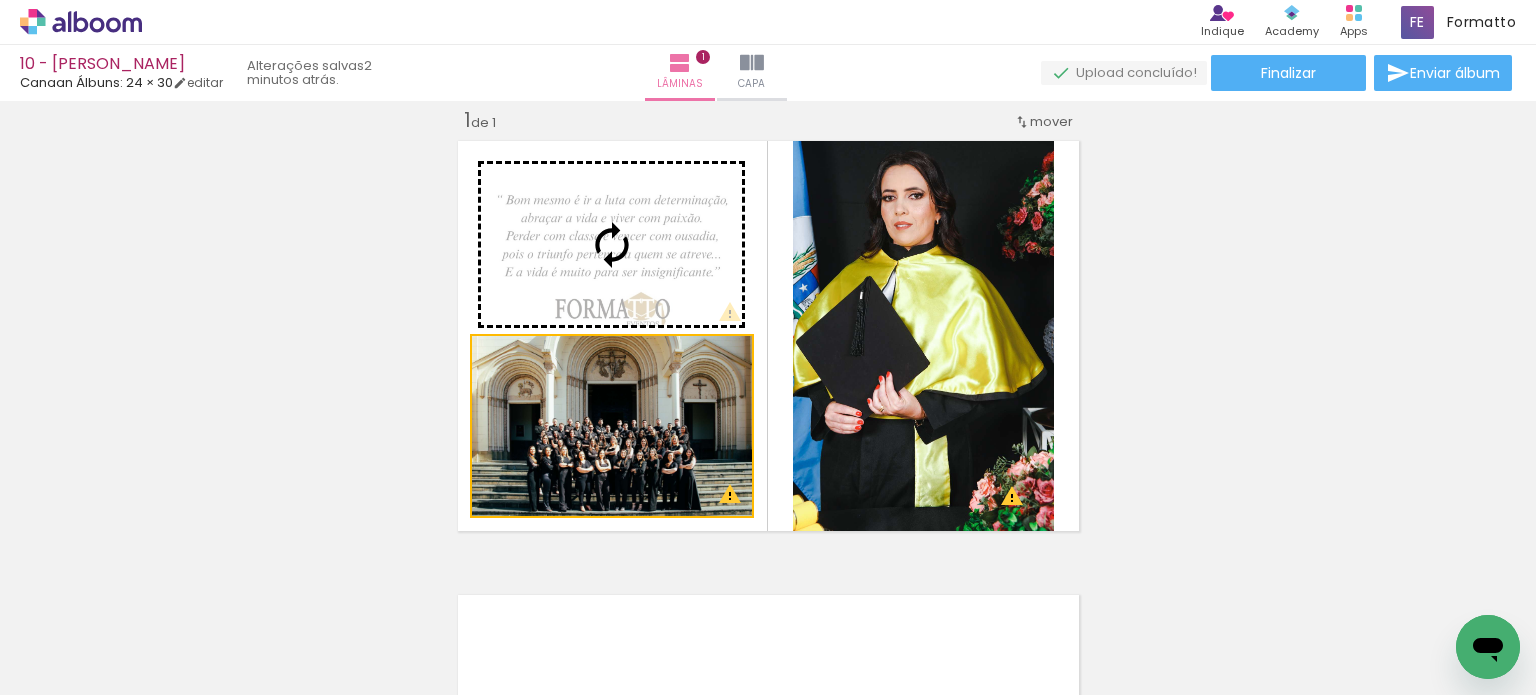 drag, startPoint x: 632, startPoint y: 420, endPoint x: 632, endPoint y: 246, distance: 174 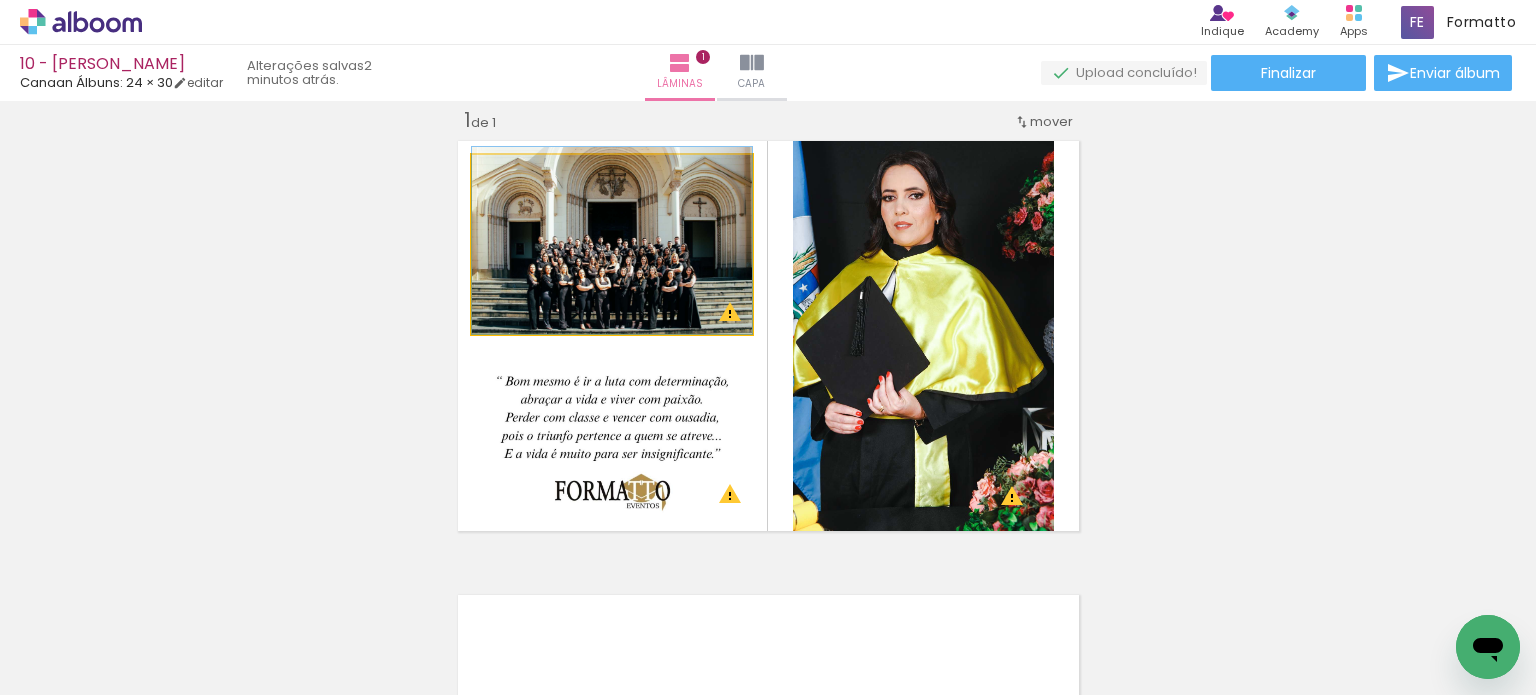 drag, startPoint x: 638, startPoint y: 272, endPoint x: 640, endPoint y: 230, distance: 42.047592 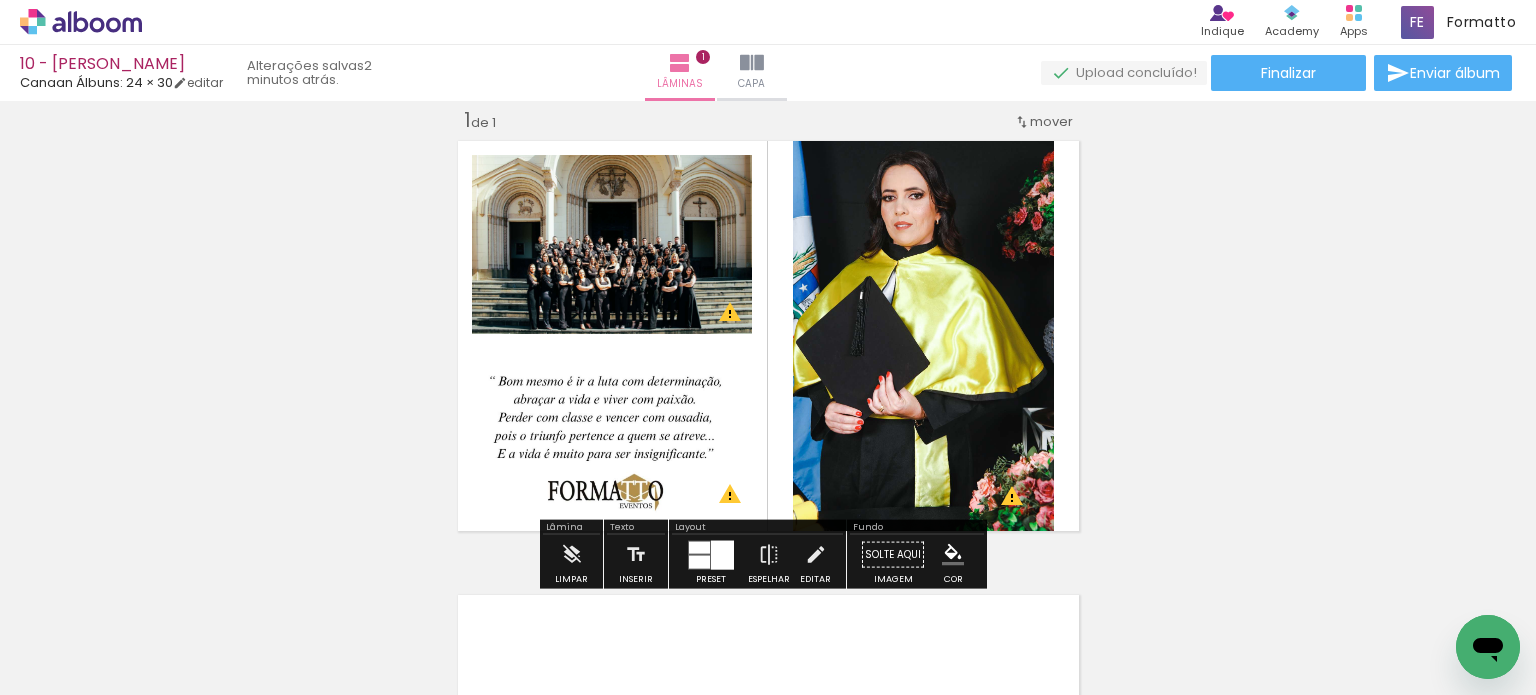 click on "Inserir lâmina 1  de 1 O Designbox precisará aumentar a sua imagem em 248% para exportar para impressão. O Designbox precisará aumentar a sua imagem em 176% para exportar para impressão. O Designbox precisará aumentar a sua imagem em 167% para exportar para impressão." at bounding box center (768, 537) 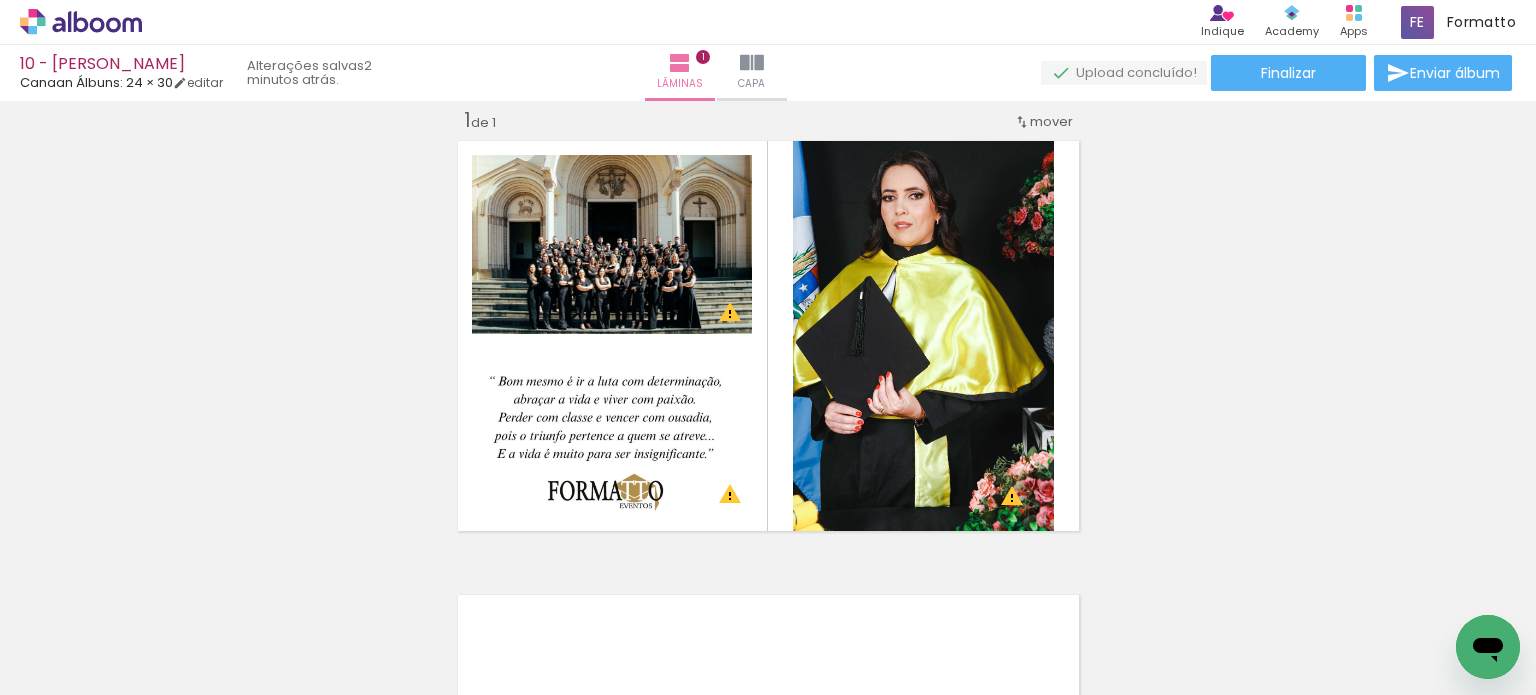scroll, scrollTop: 125, scrollLeft: 0, axis: vertical 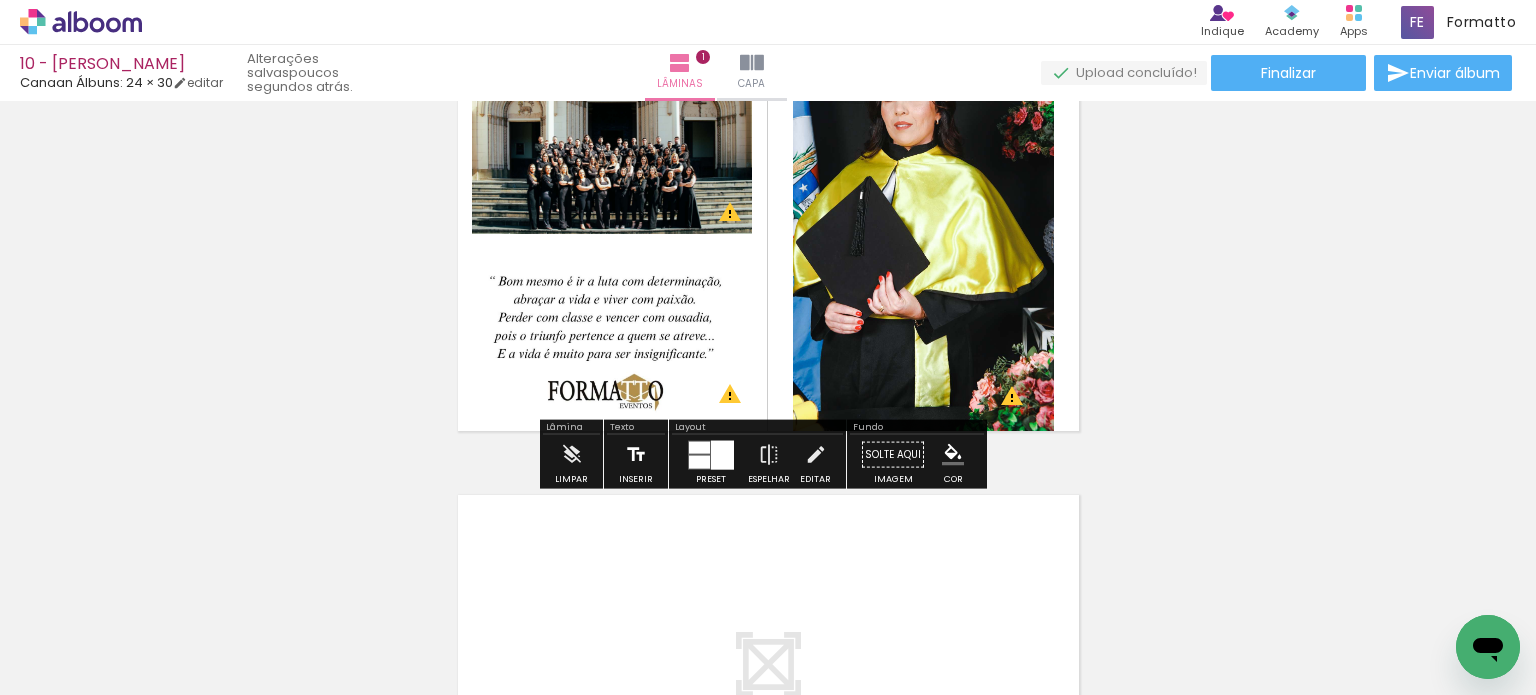 click at bounding box center (636, 455) 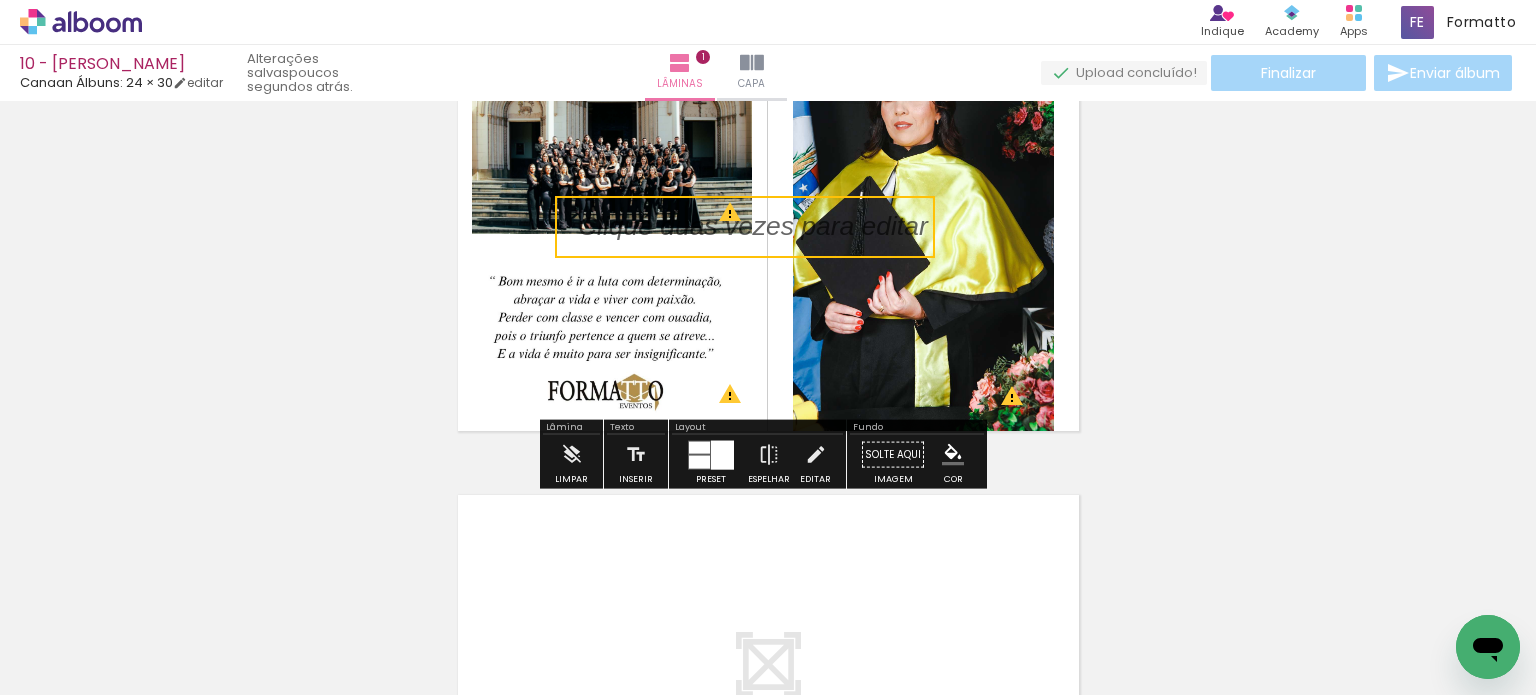 click at bounding box center [745, 227] 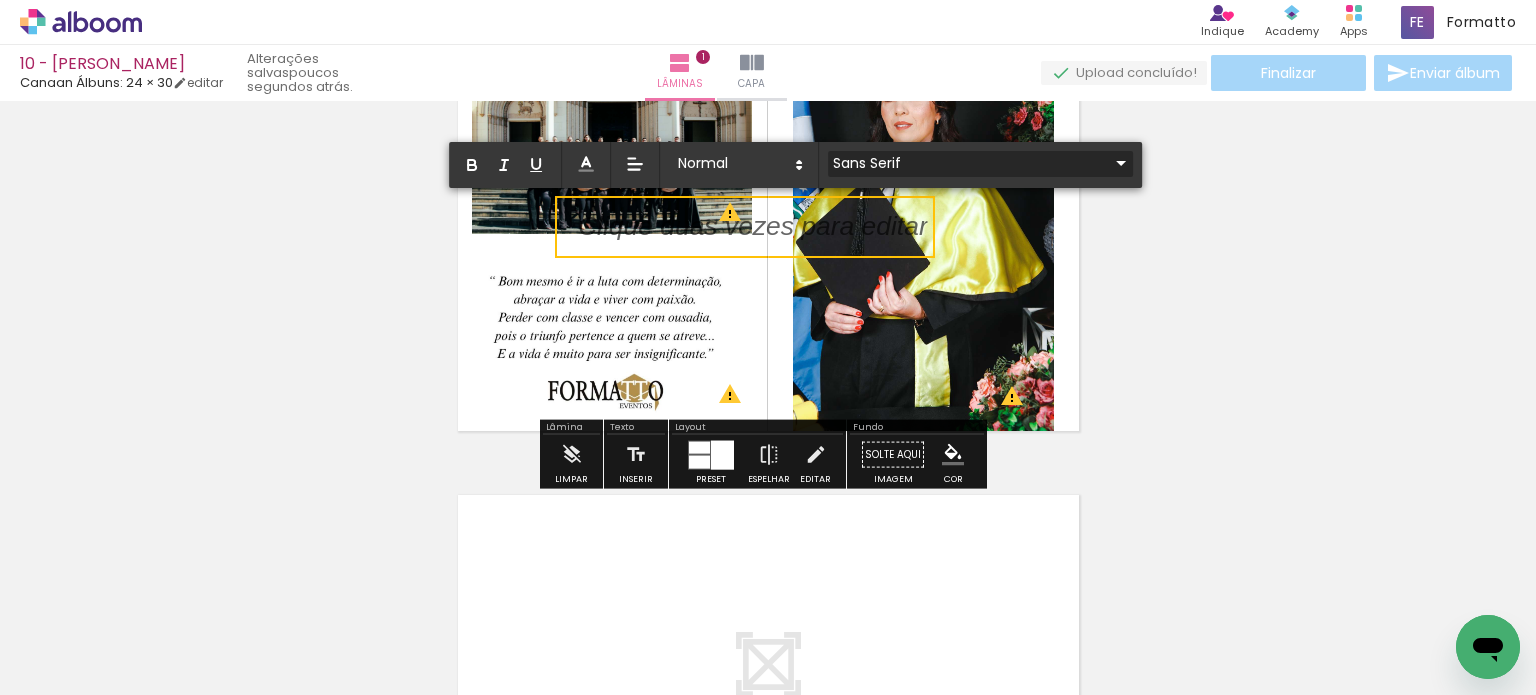 click 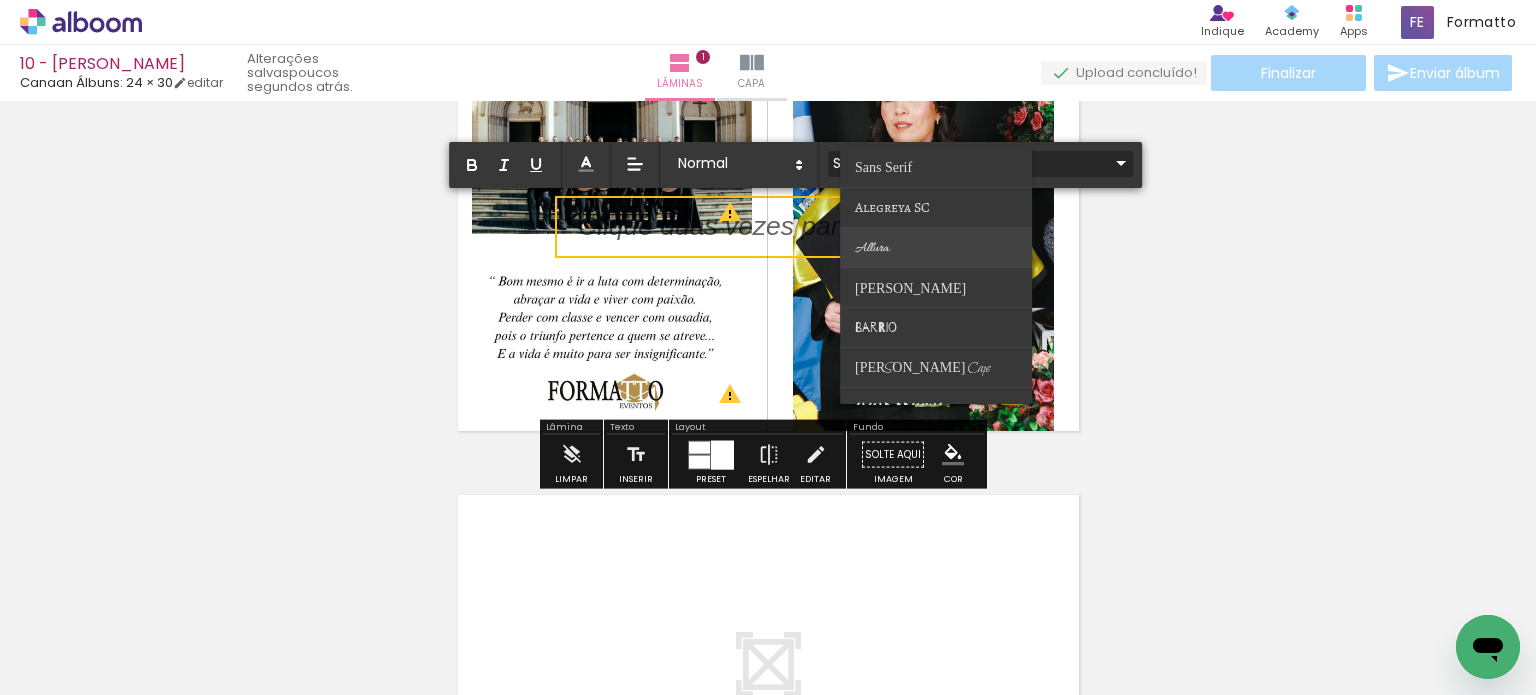 scroll, scrollTop: 200, scrollLeft: 0, axis: vertical 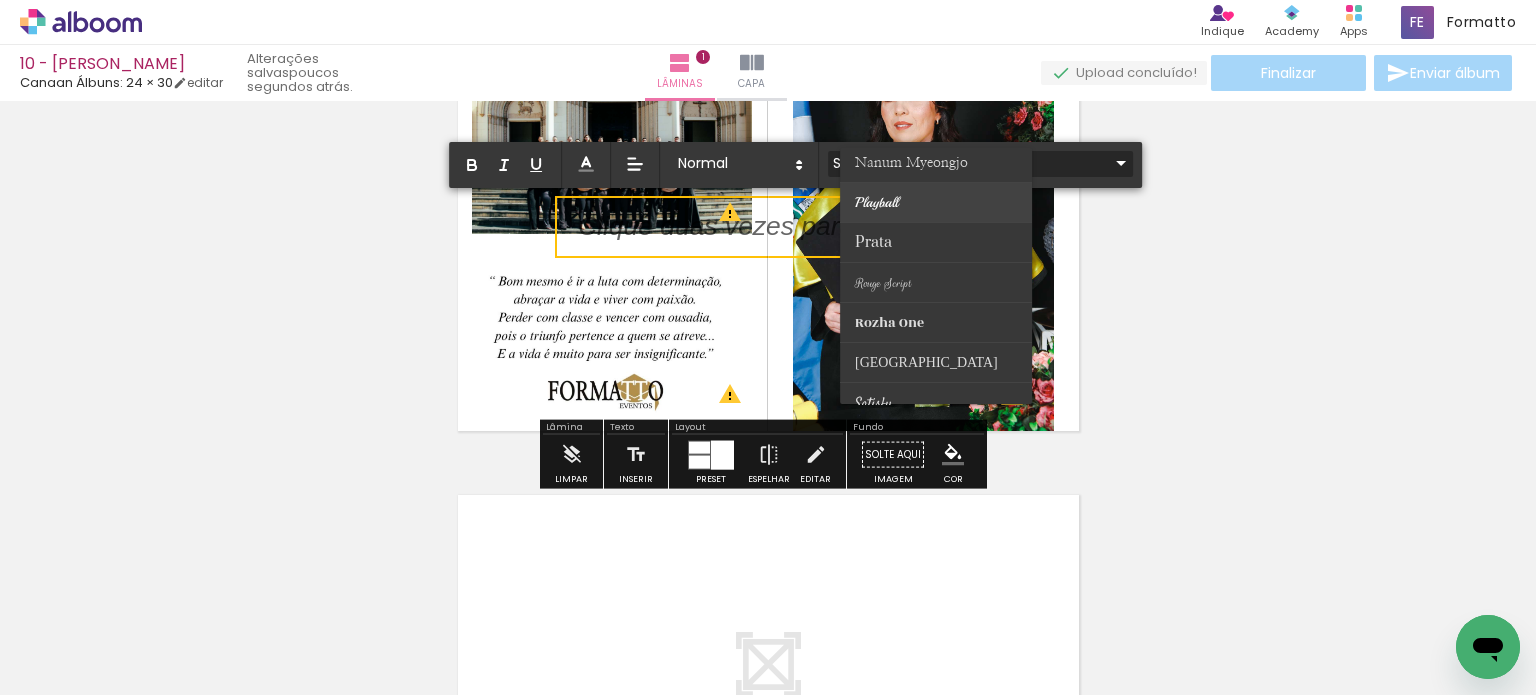 click at bounding box center [937, 203] 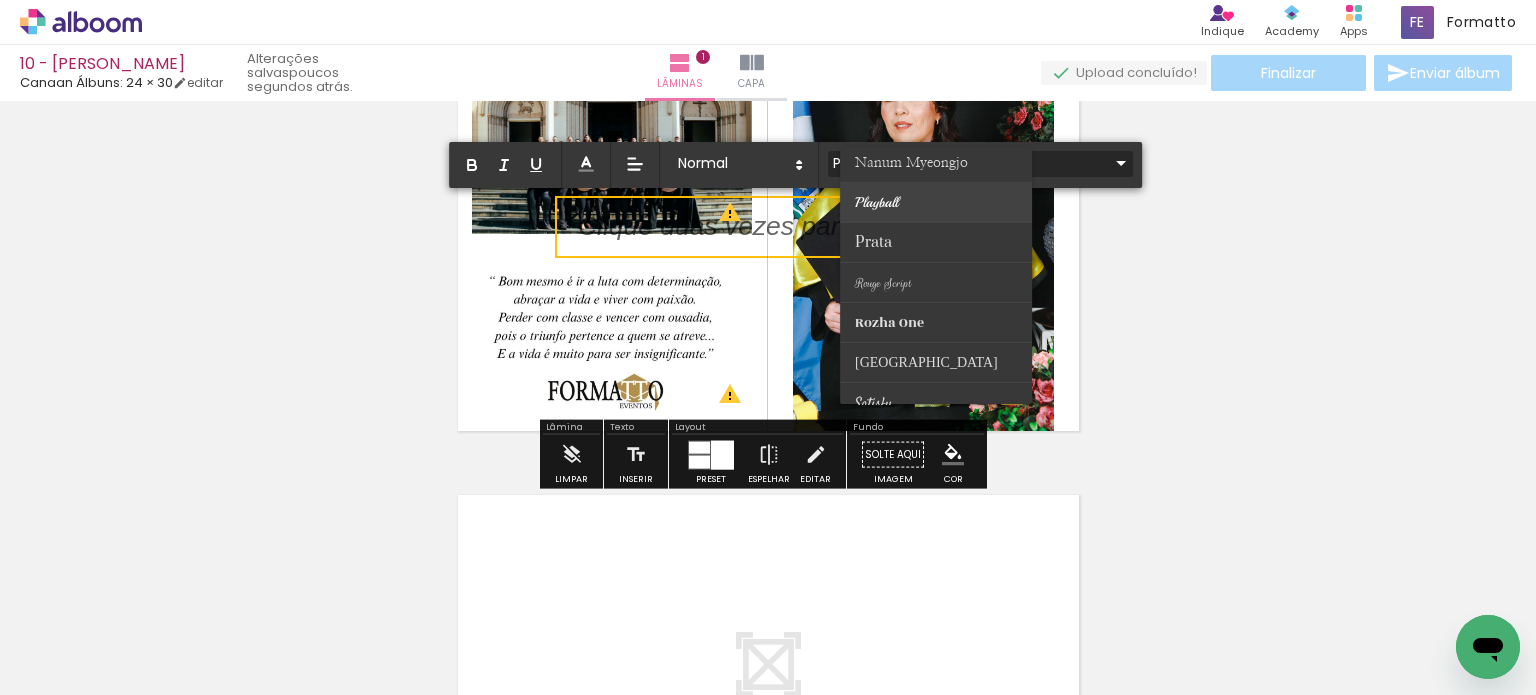 scroll, scrollTop: 8, scrollLeft: 0, axis: vertical 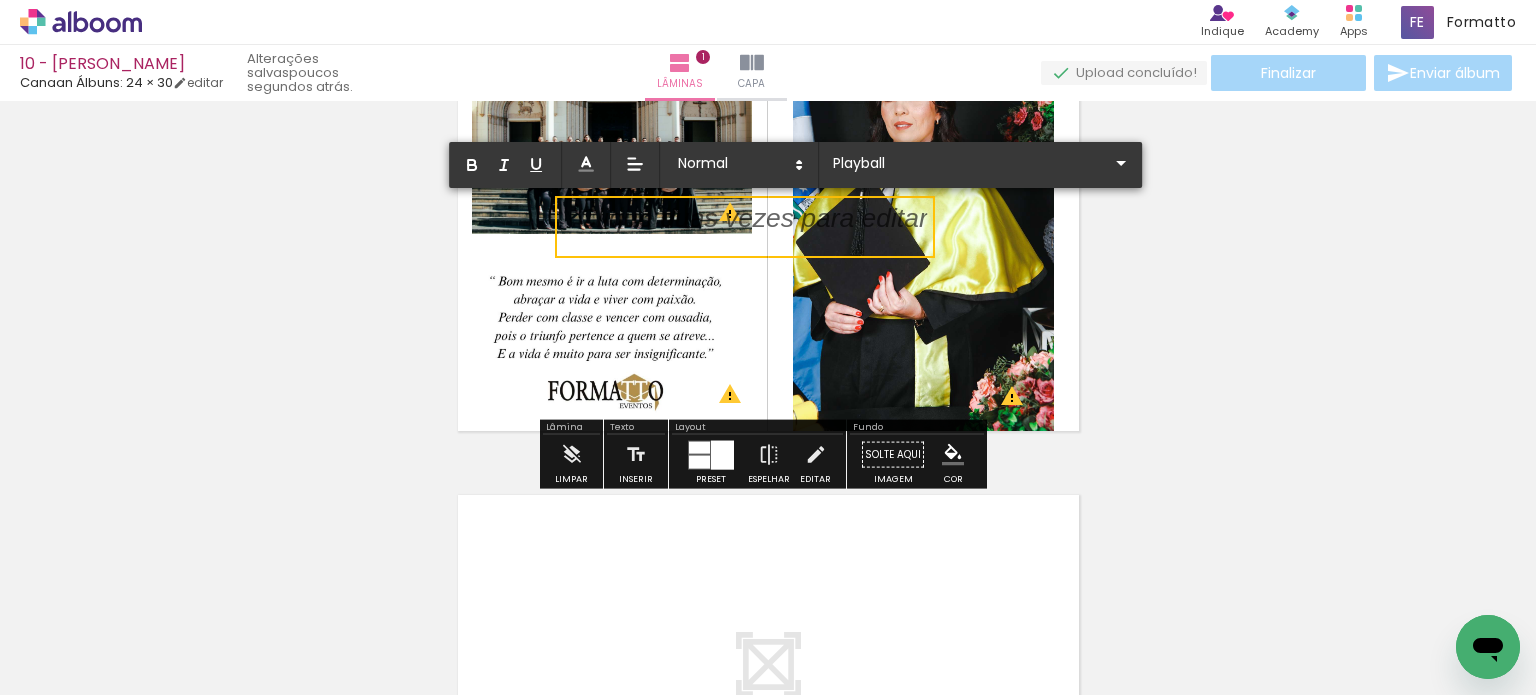 click on "﻿" at bounding box center (753, 231) 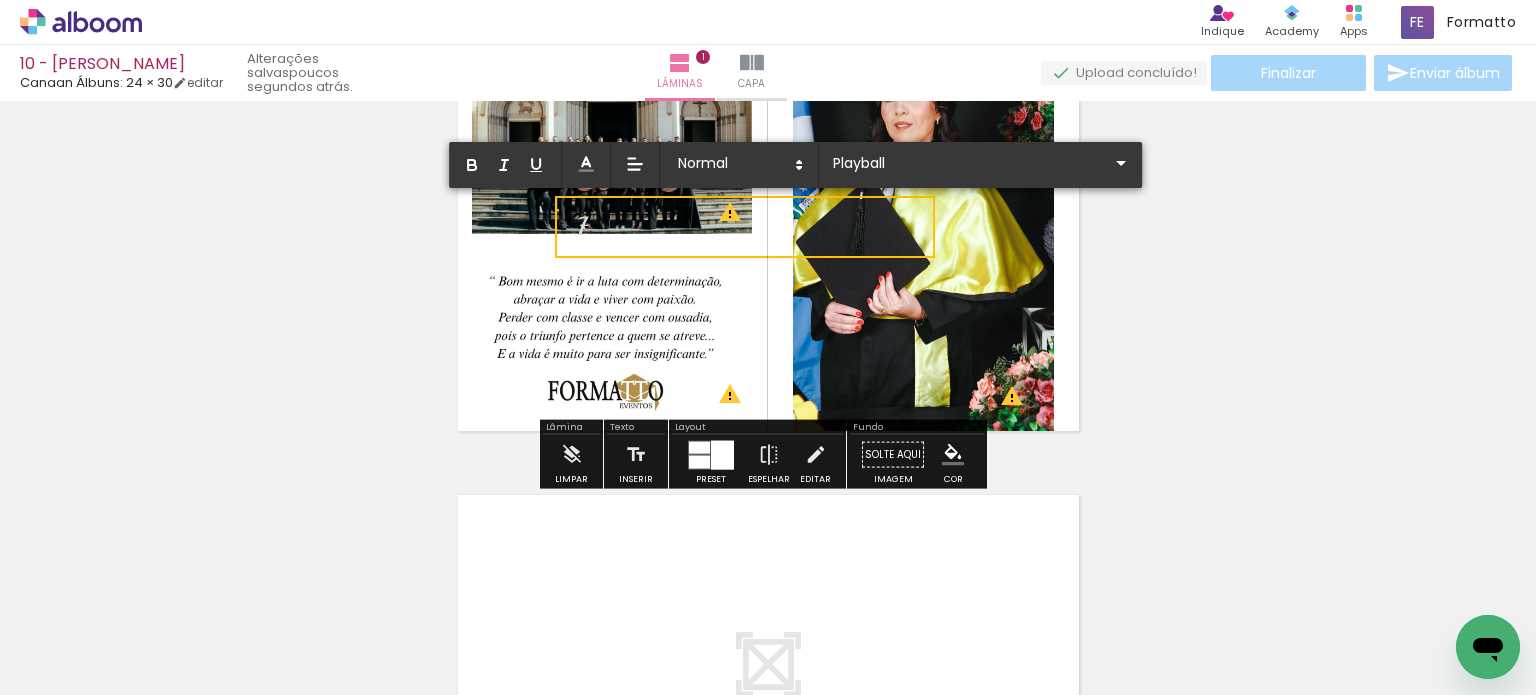scroll, scrollTop: 0, scrollLeft: 0, axis: both 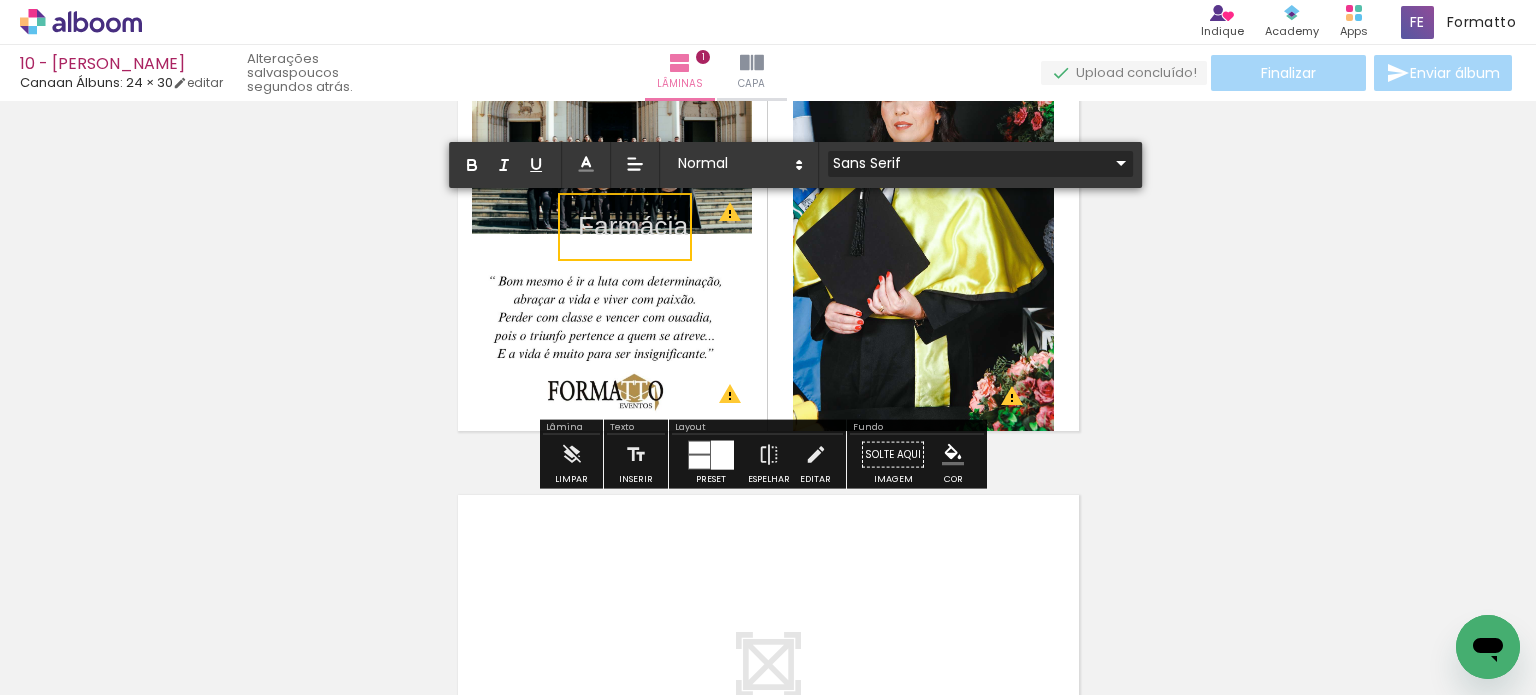 click 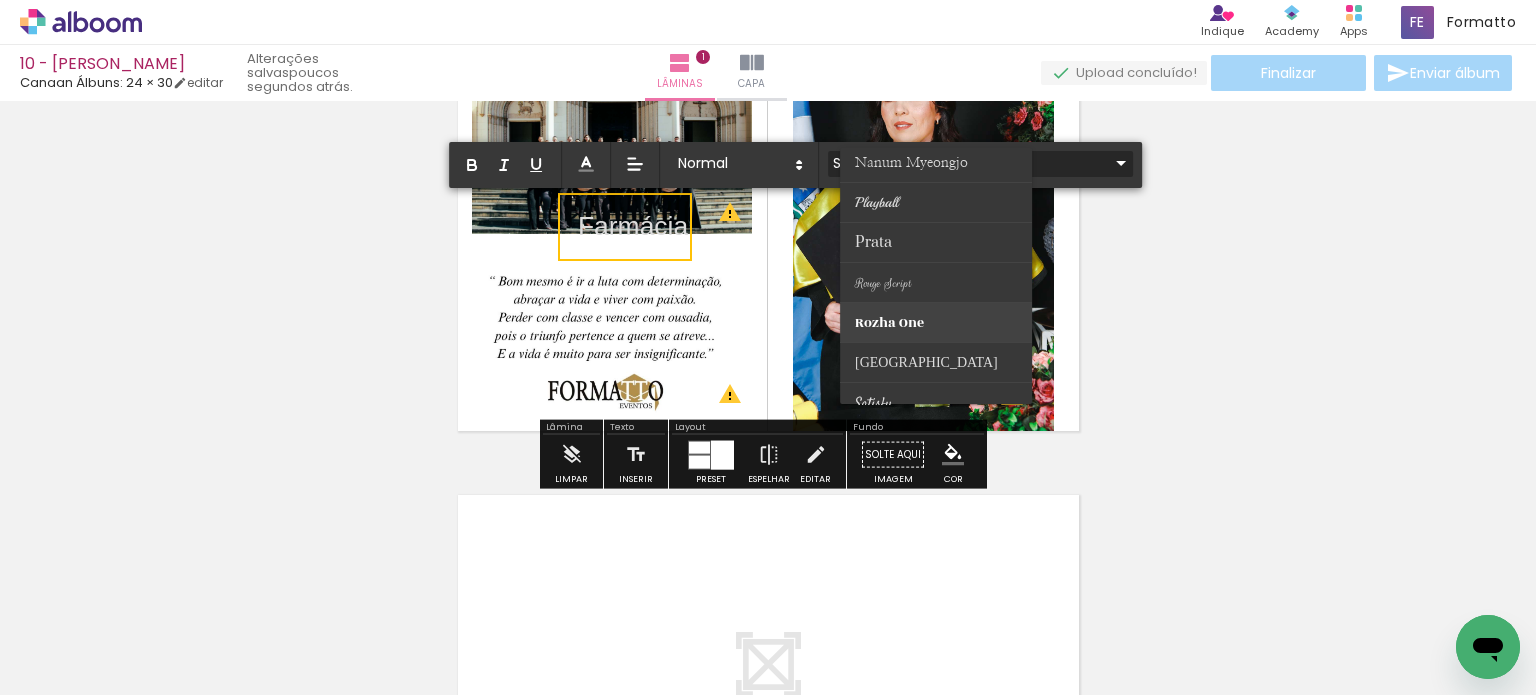 click at bounding box center (937, 323) 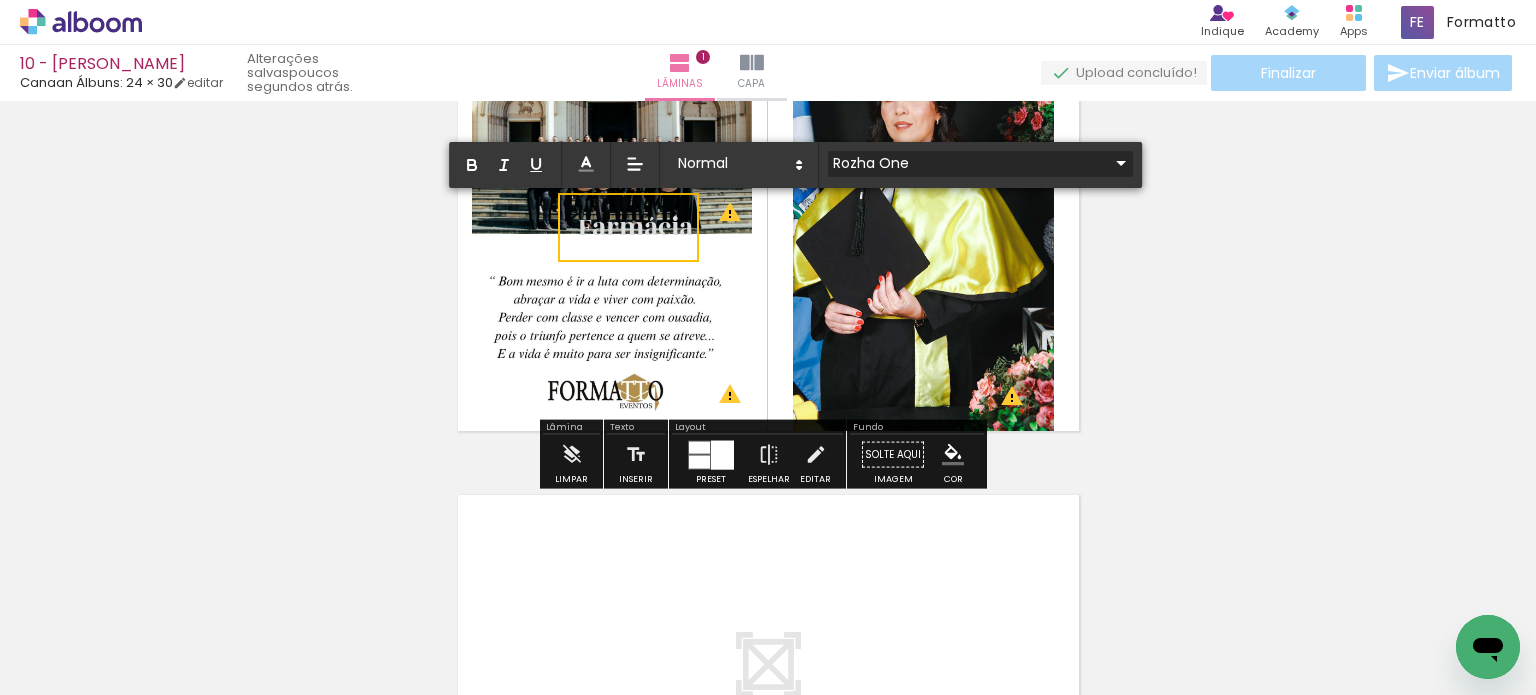 click 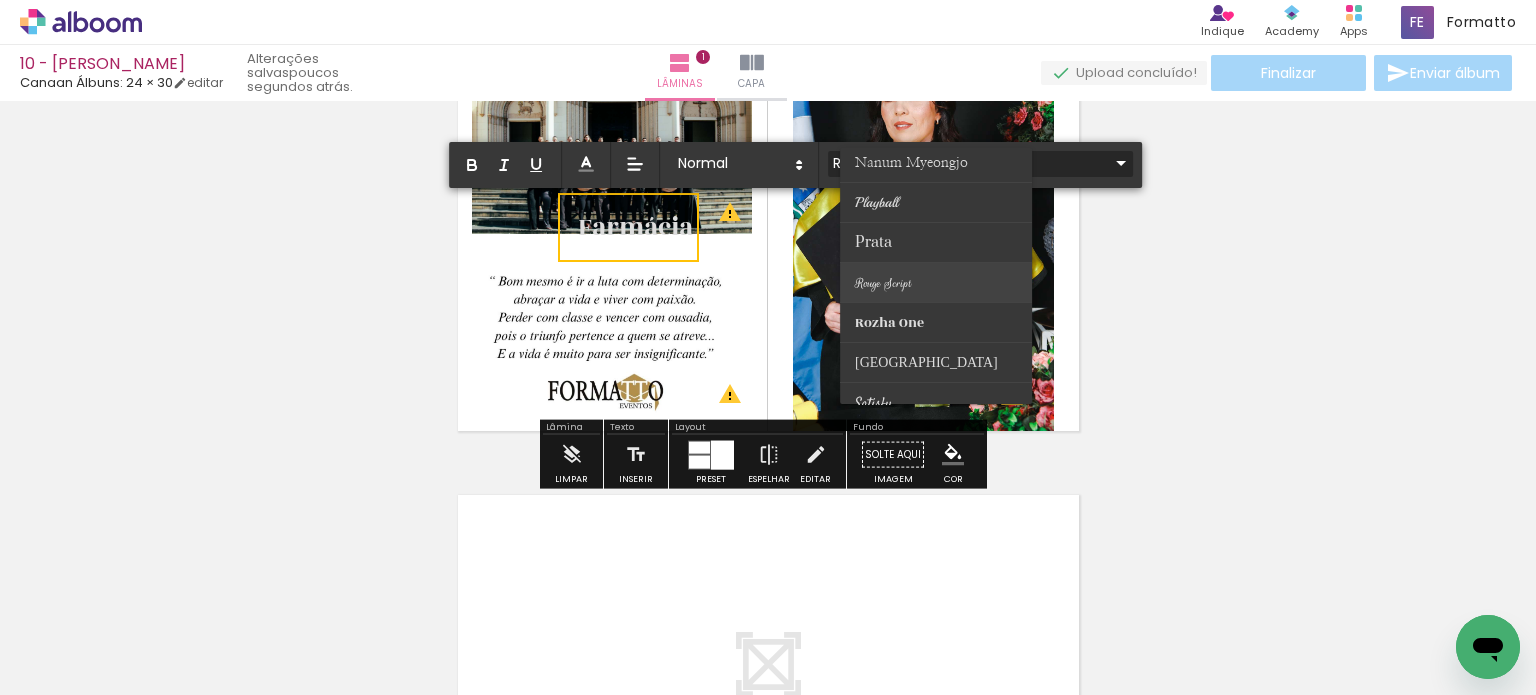 click at bounding box center (937, 283) 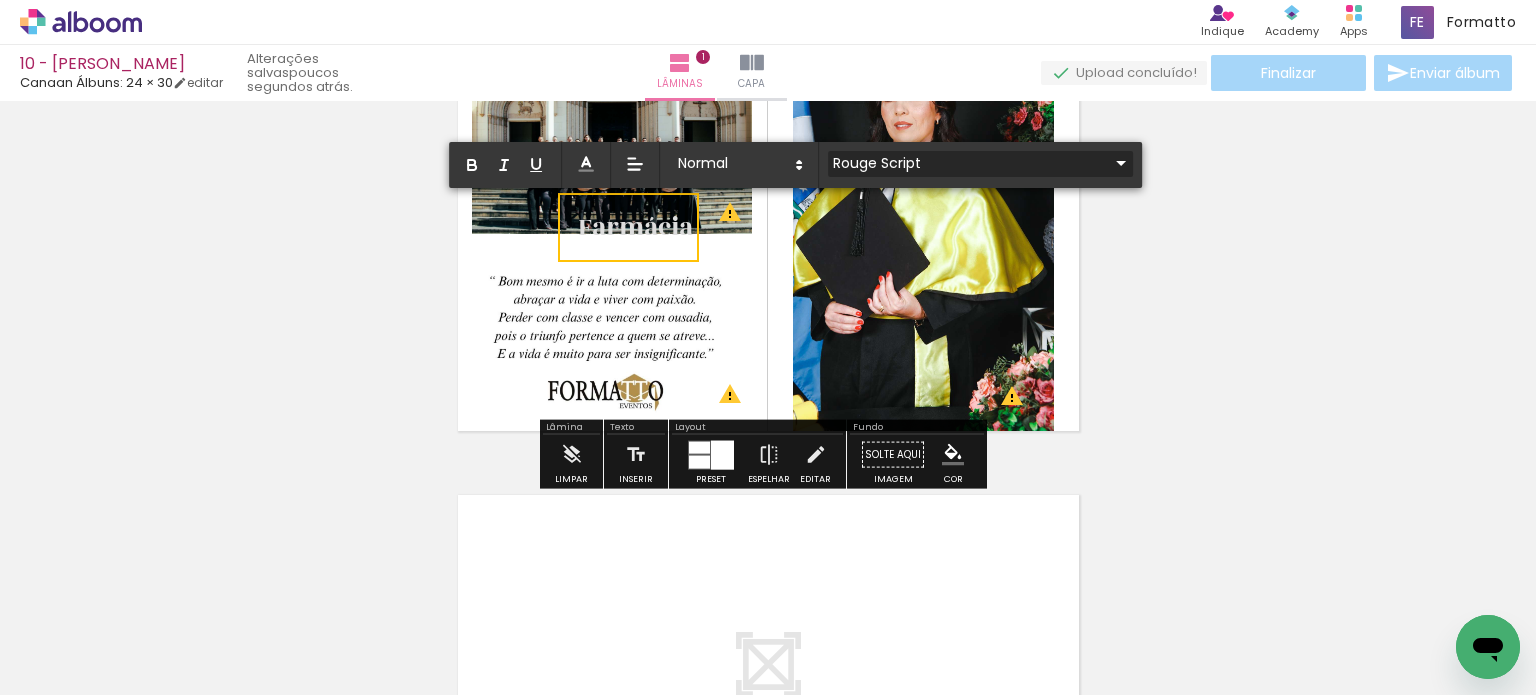 click 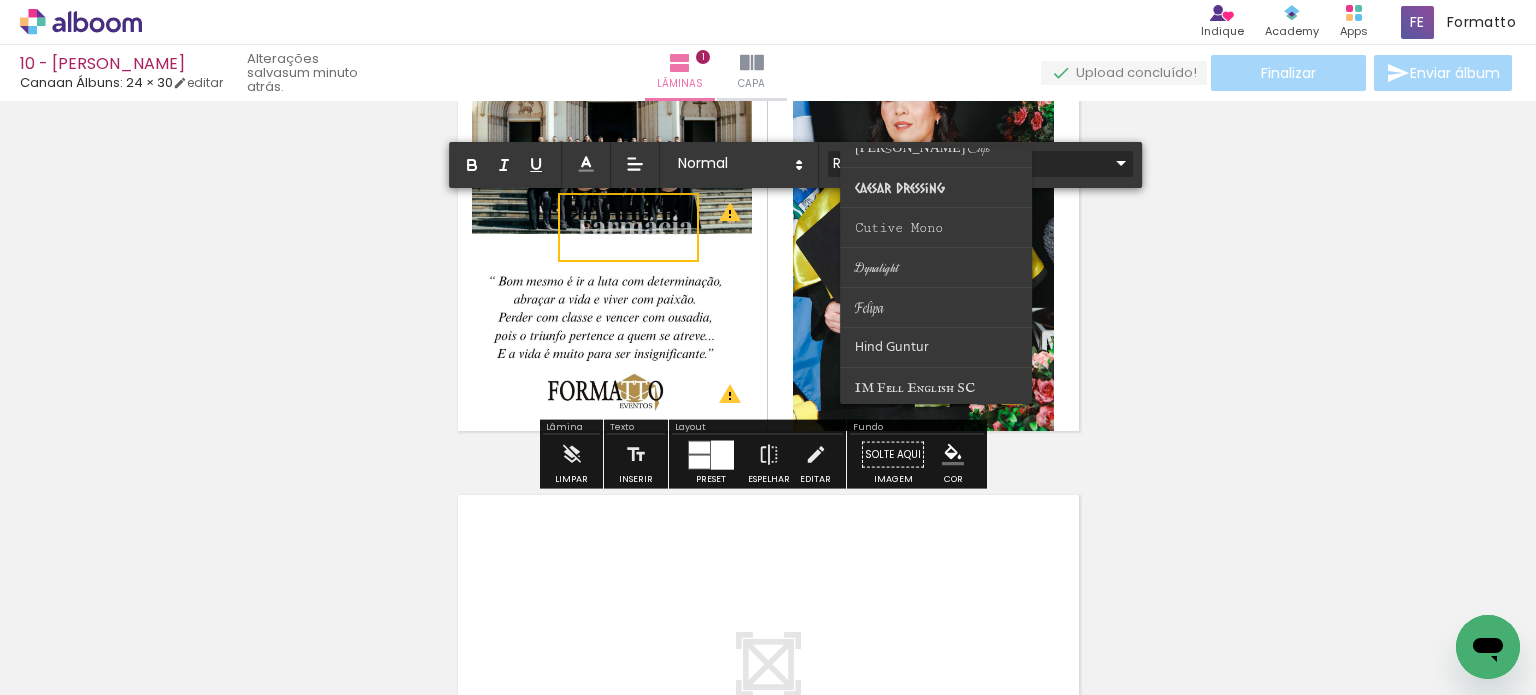 scroll, scrollTop: 0, scrollLeft: 0, axis: both 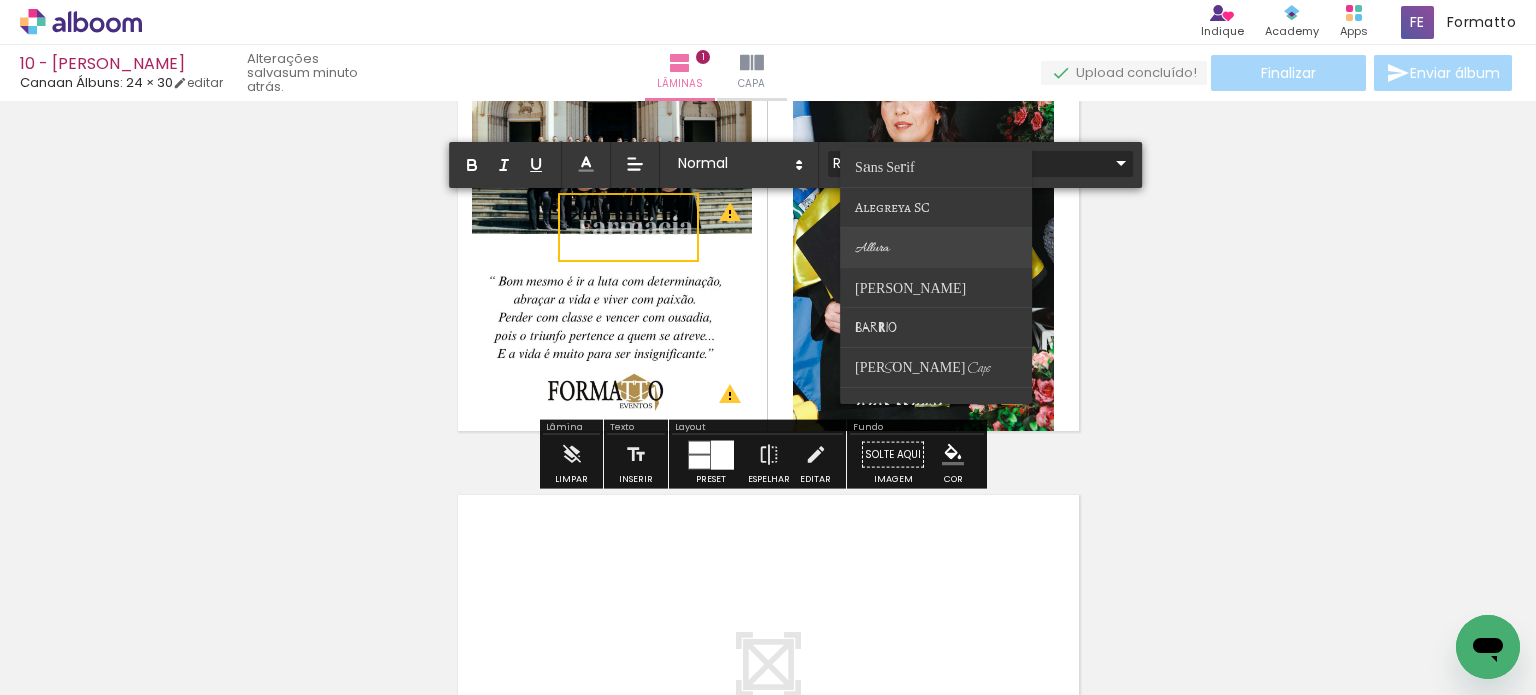 click at bounding box center (937, 248) 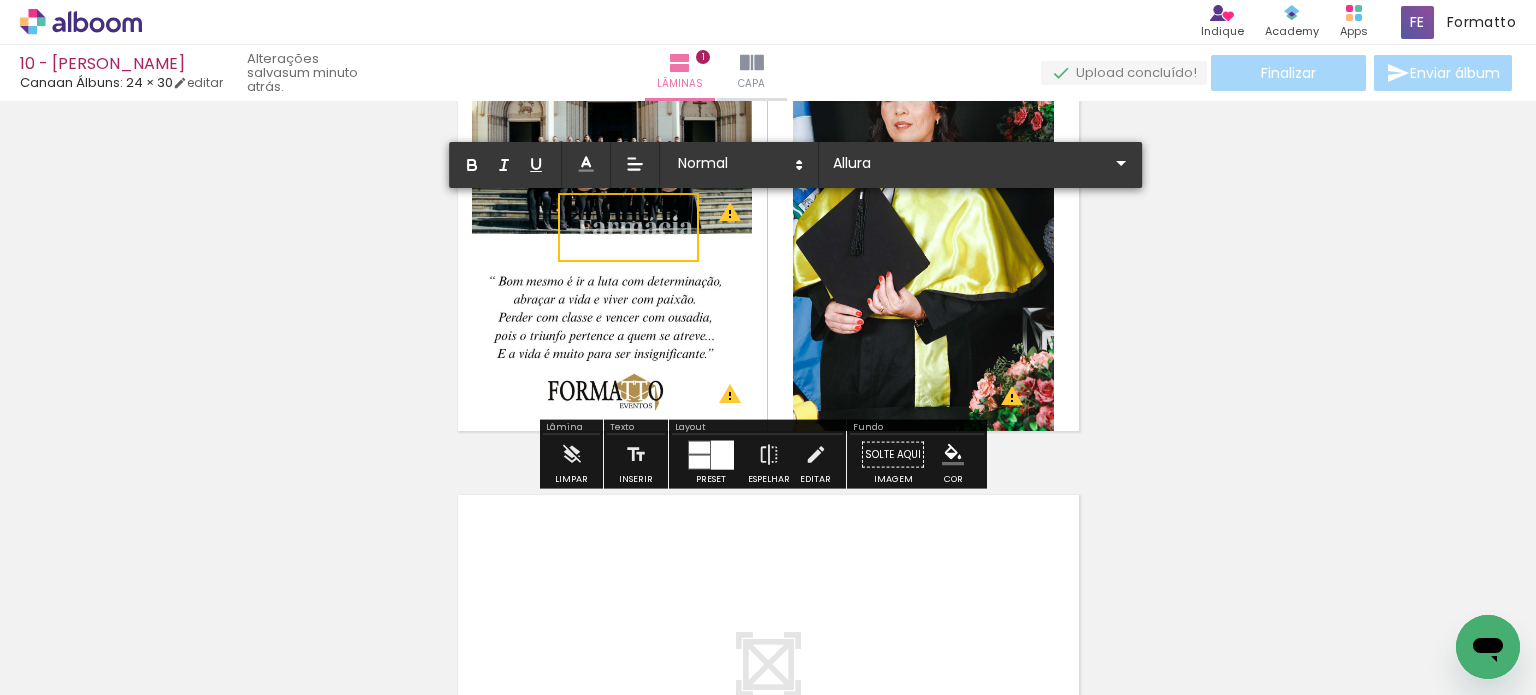 drag, startPoint x: 688, startPoint y: 227, endPoint x: 678, endPoint y: 223, distance: 10.770329 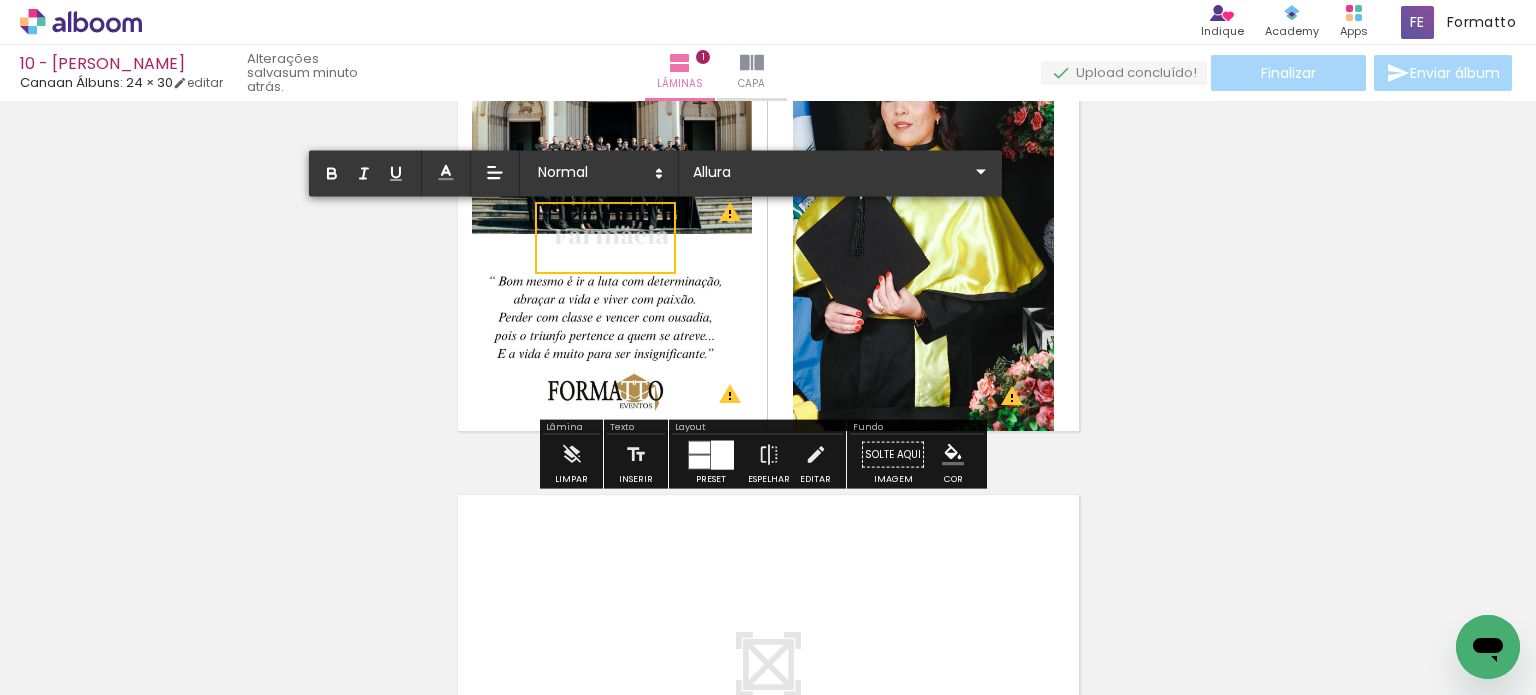 click on "Farmácia" at bounding box center [611, 236] 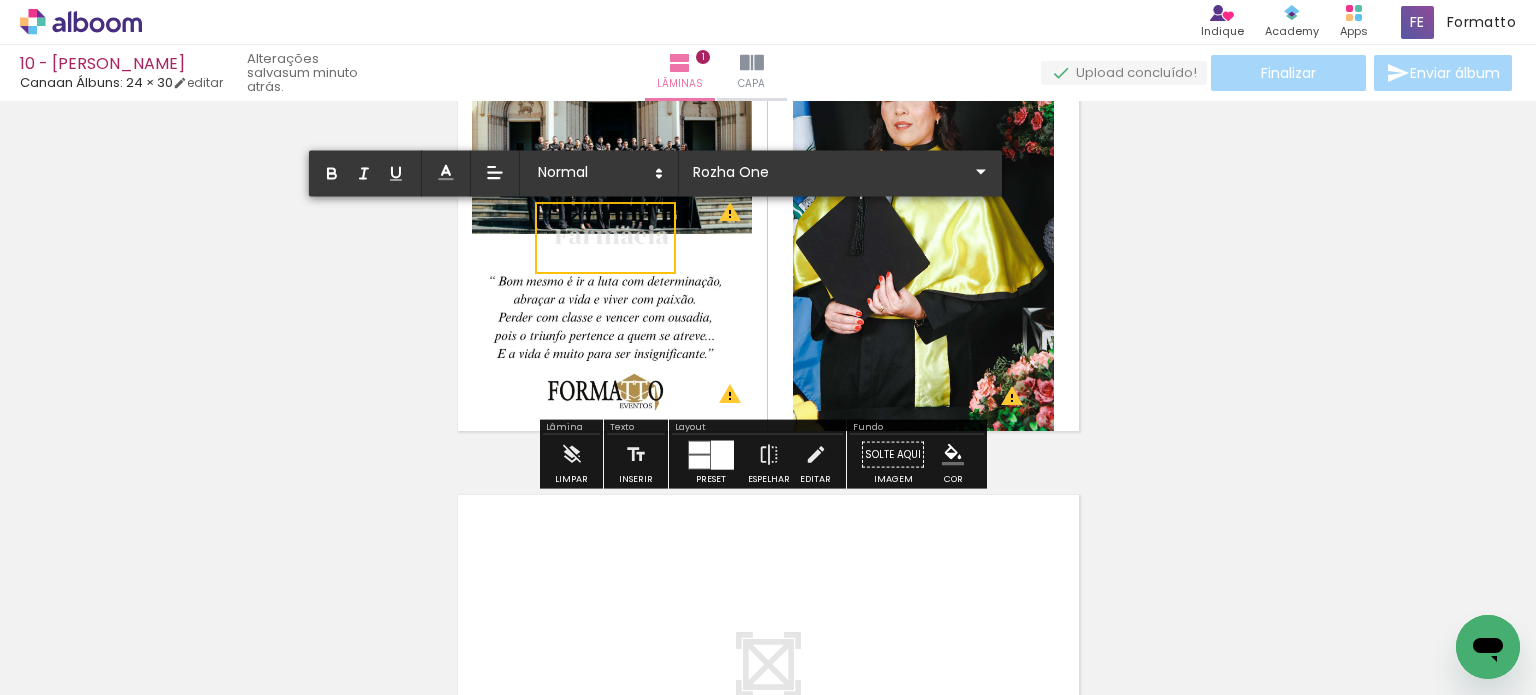 click on "Farmácia" at bounding box center [611, 236] 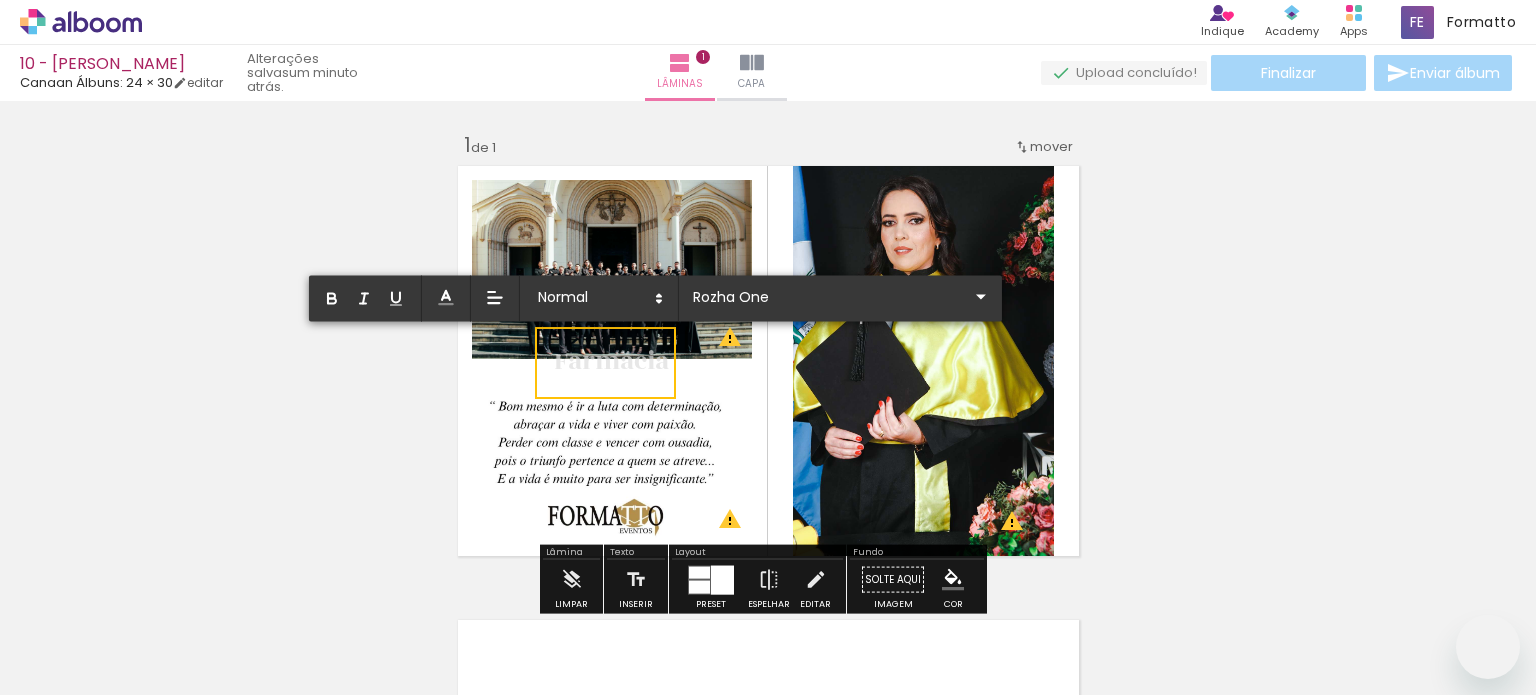 click on "1  de 1" 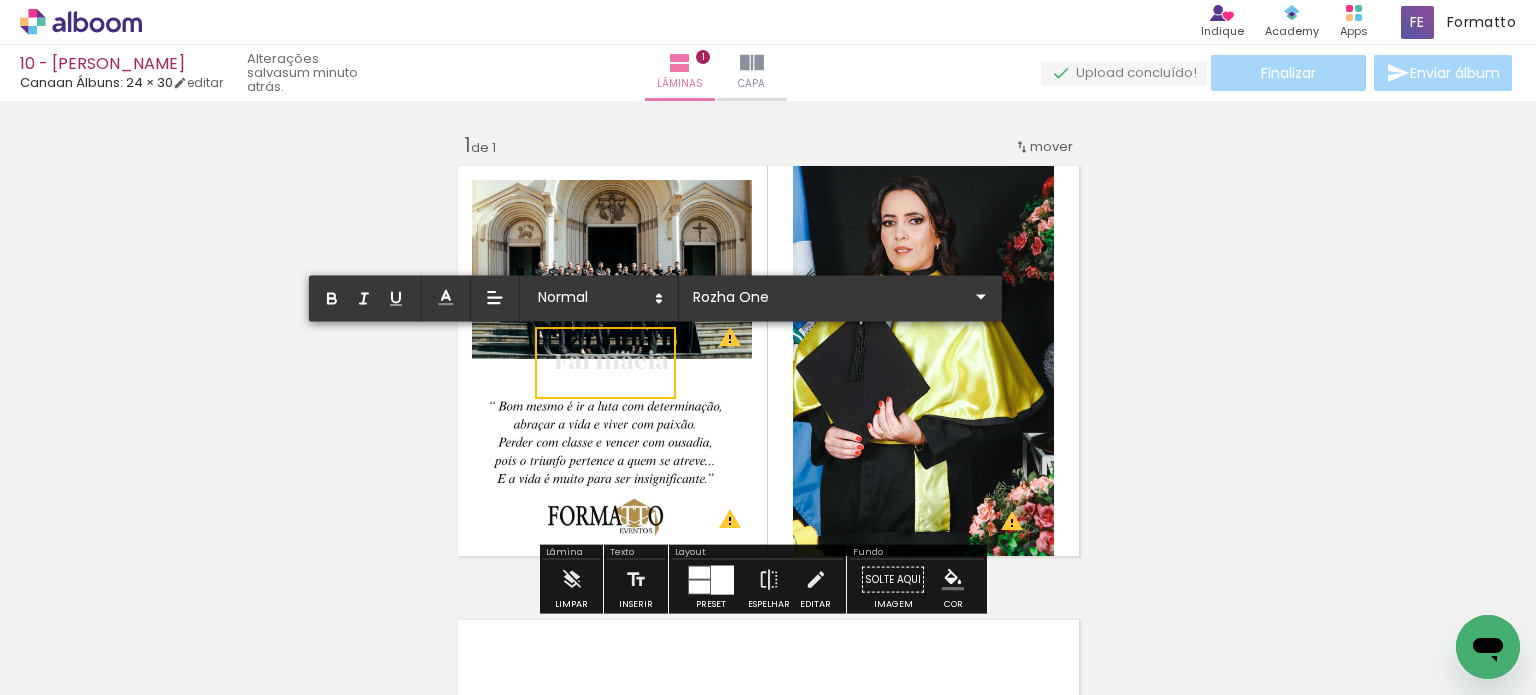 scroll, scrollTop: 0, scrollLeft: 0, axis: both 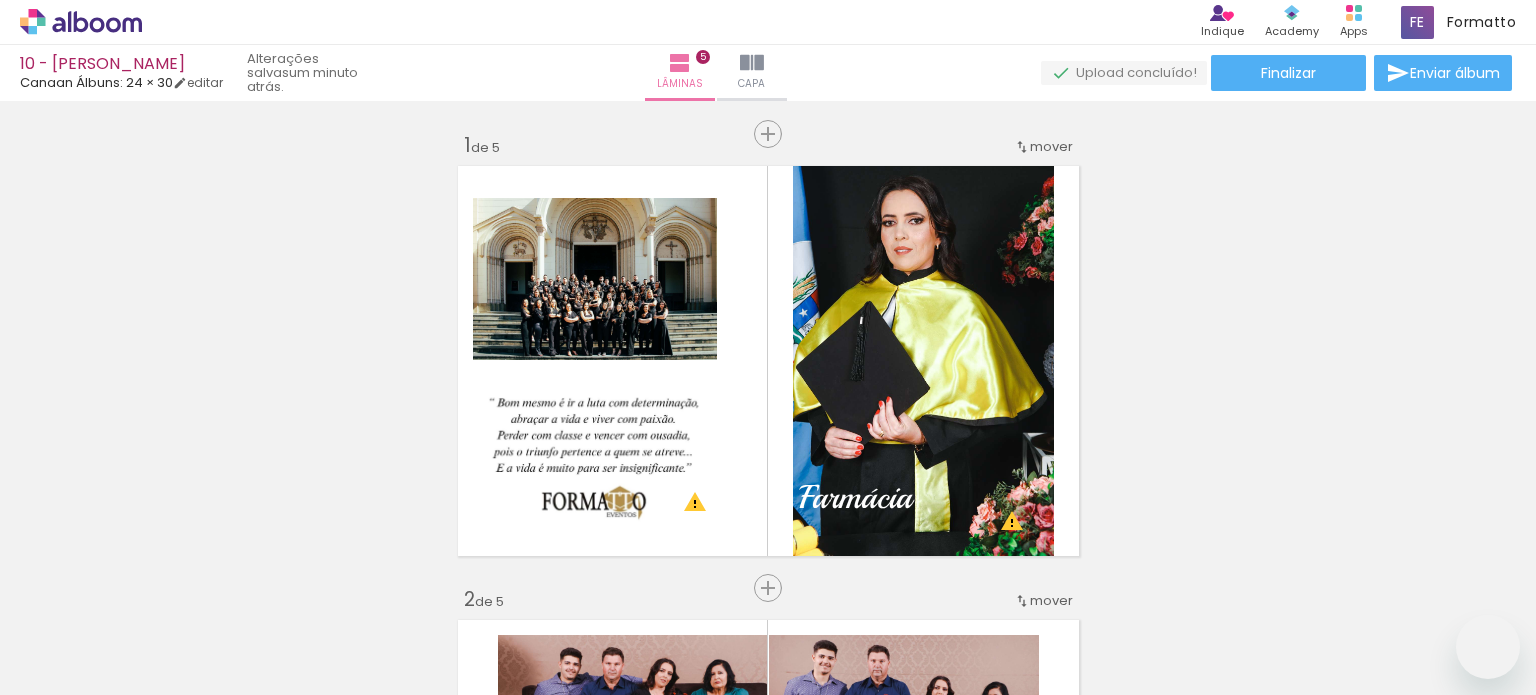 click on "Inserir lâmina 1  de 5  Inserir lâmina 2  de 5  Inserir lâmina 3  de 5  Inserir lâmina 4  de 5  Inserir lâmina 5  de 5 O Designbox precisará aumentar a sua imagem em 248% para exportar para impressão. O Designbox precisará aumentar a sua imagem em 176% para exportar para impressão. O Designbox precisará aumentar a sua imagem em 167% para exportar para impressão. O Designbox precisará aumentar a sua imagem em 176% para exportar para impressão. O Designbox precisará aumentar a sua imagem em 223% para exportar para impressão. O Designbox precisará aumentar a sua imagem em 160% para exportar para impressão. O Designbox precisará aumentar a sua imagem em 161% para exportar para impressão. O Designbox precisará aumentar a sua imagem em 160% para exportar para impressão. O Designbox precisará aumentar a sua imagem em 161% para exportar para impressão. O Designbox precisará aumentar a sua imagem em 157% para exportar para impressão." at bounding box center (768, 1470) 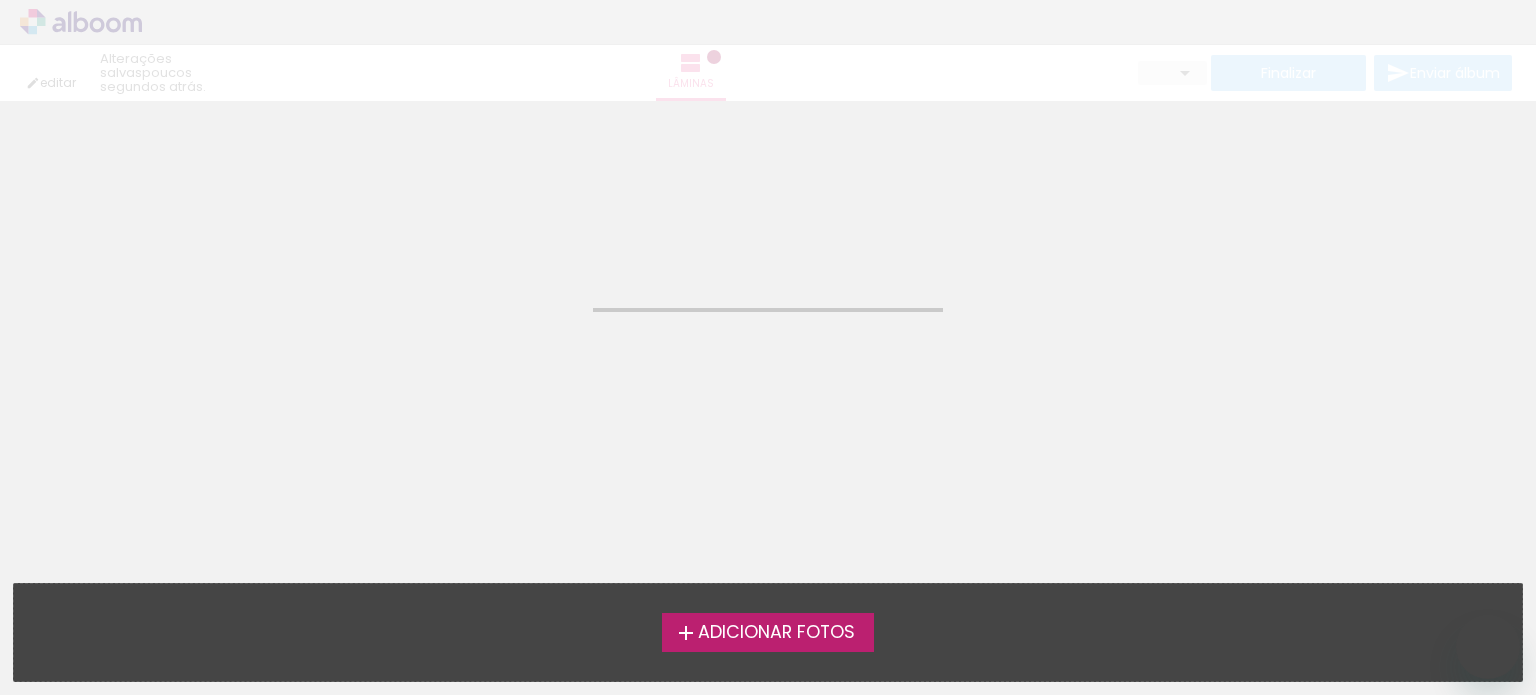 scroll, scrollTop: 0, scrollLeft: 0, axis: both 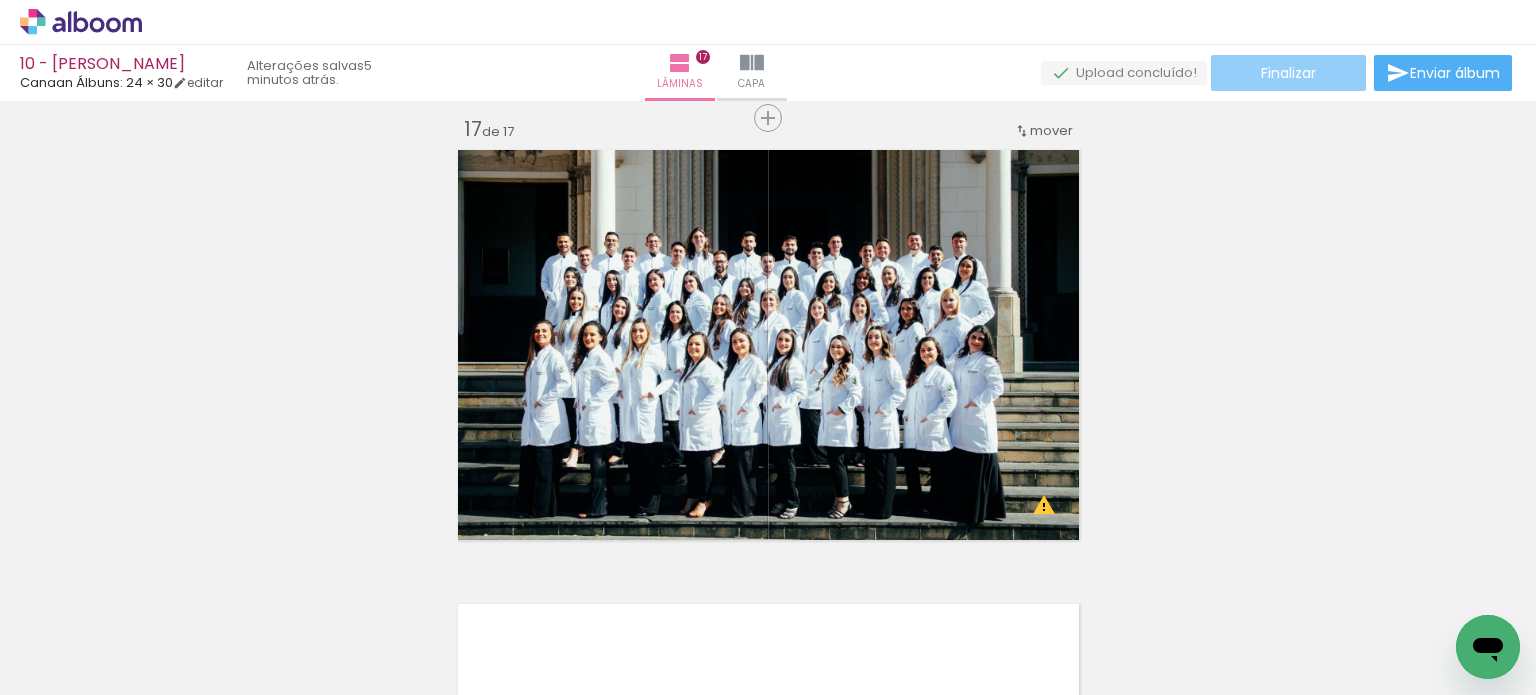 click on "Finalizar" 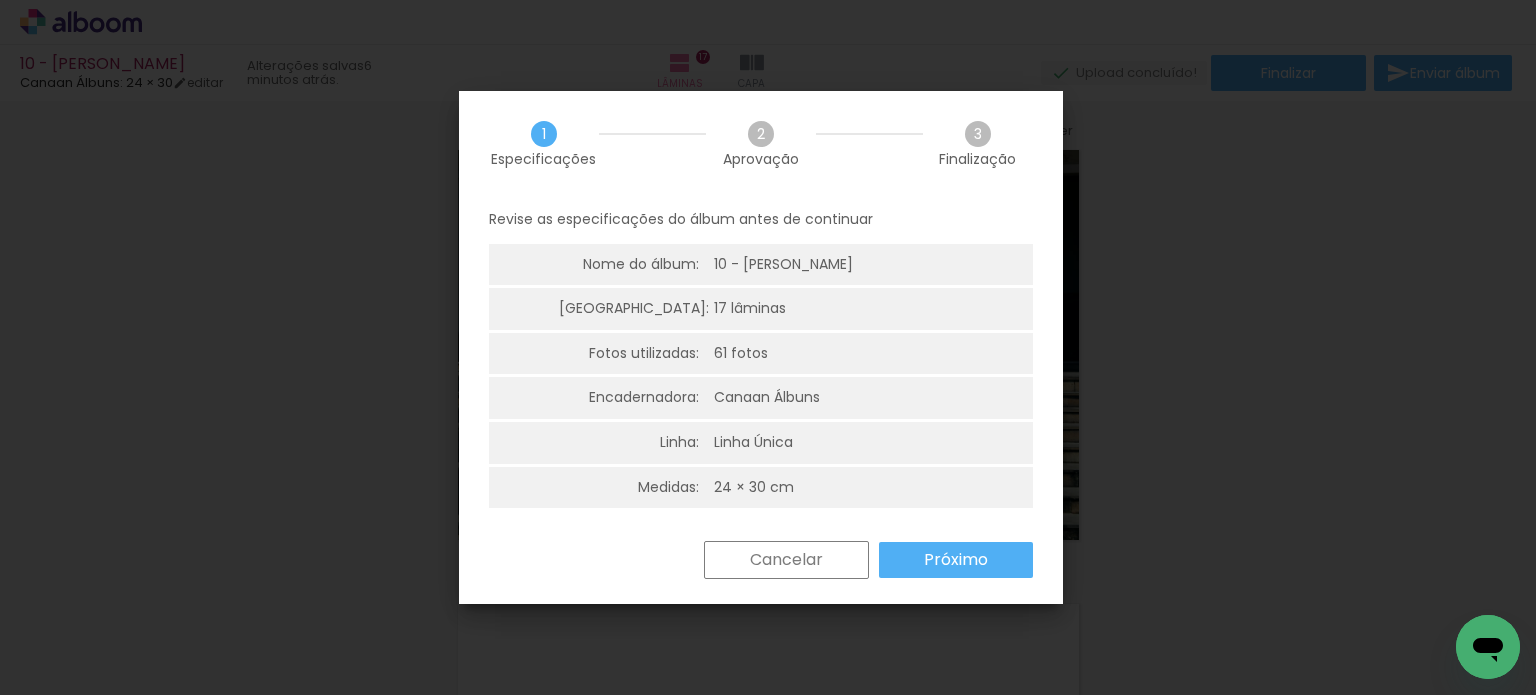 click on "Próximo" at bounding box center [0, 0] 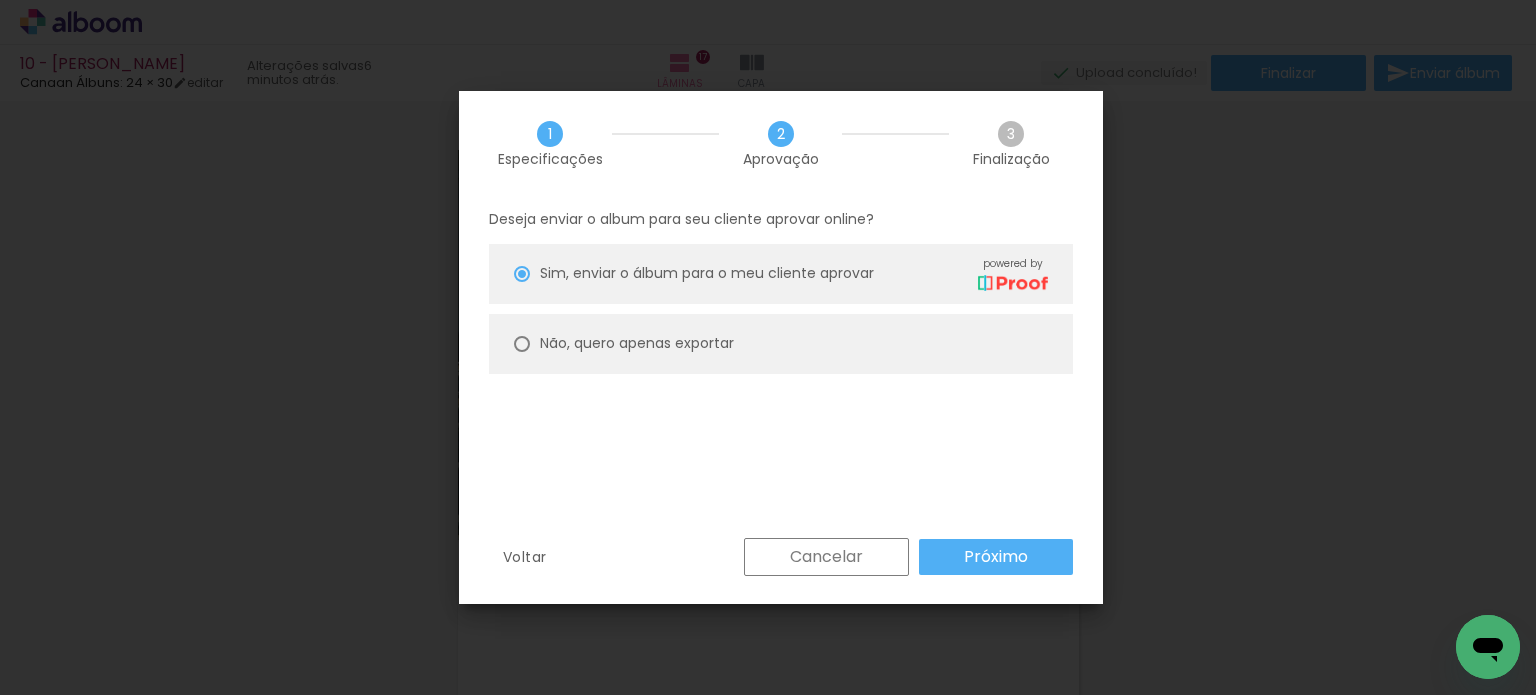 click at bounding box center [522, 274] 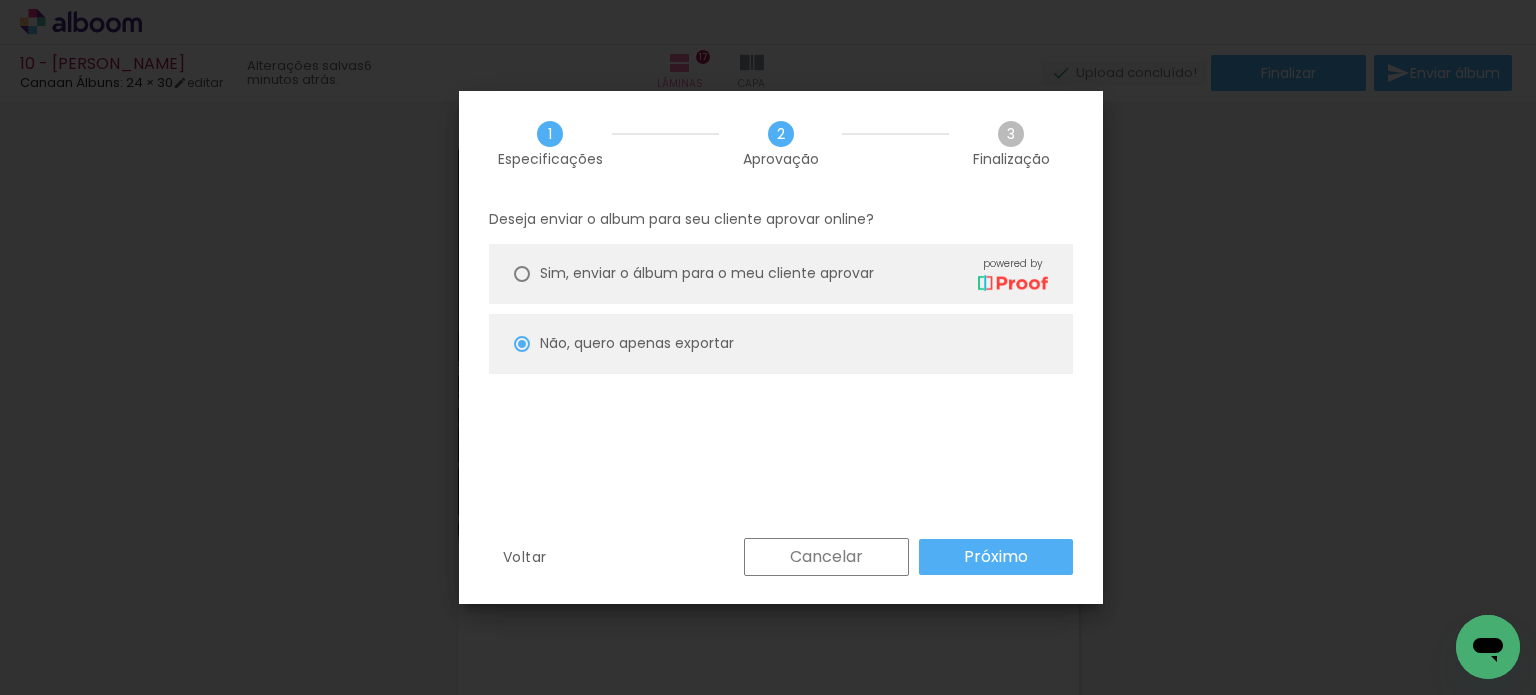 click on "Próximo" at bounding box center (0, 0) 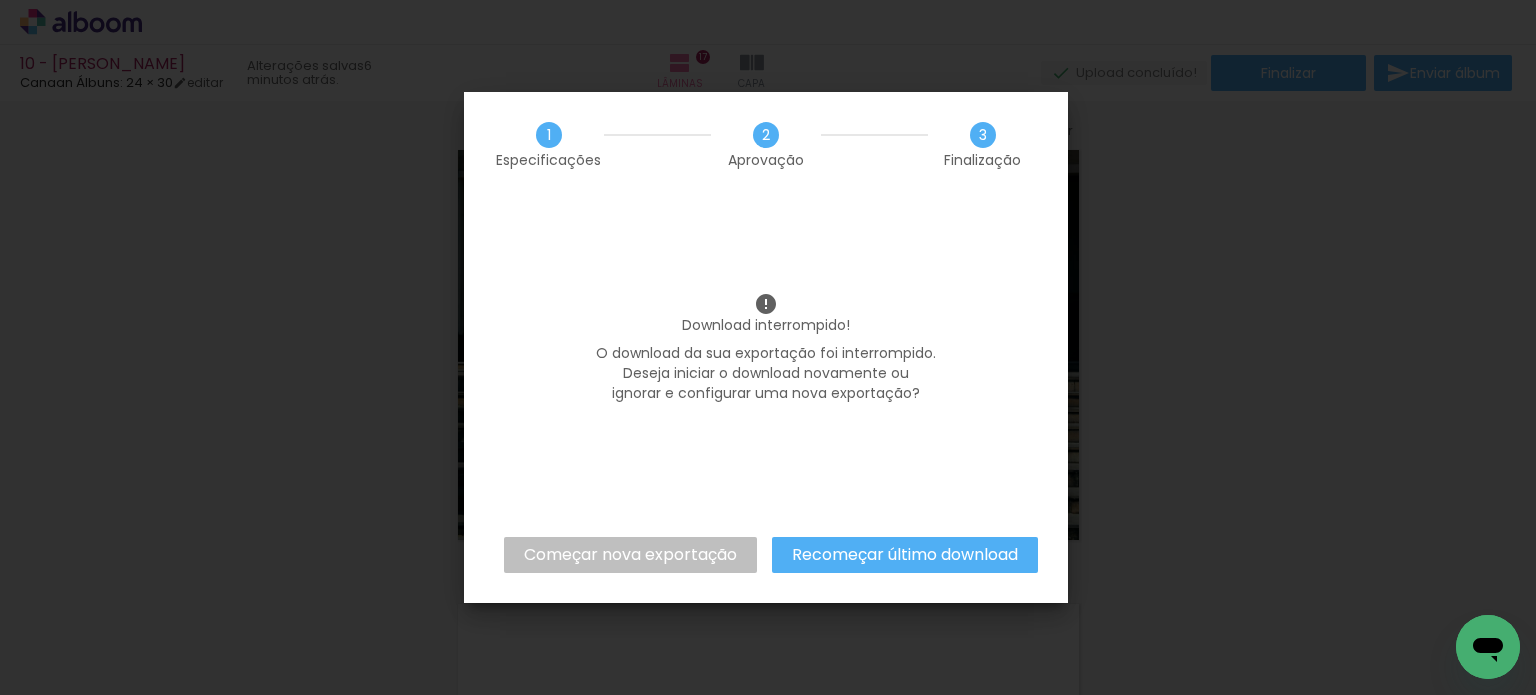 click on "Começar nova exportação" at bounding box center [0, 0] 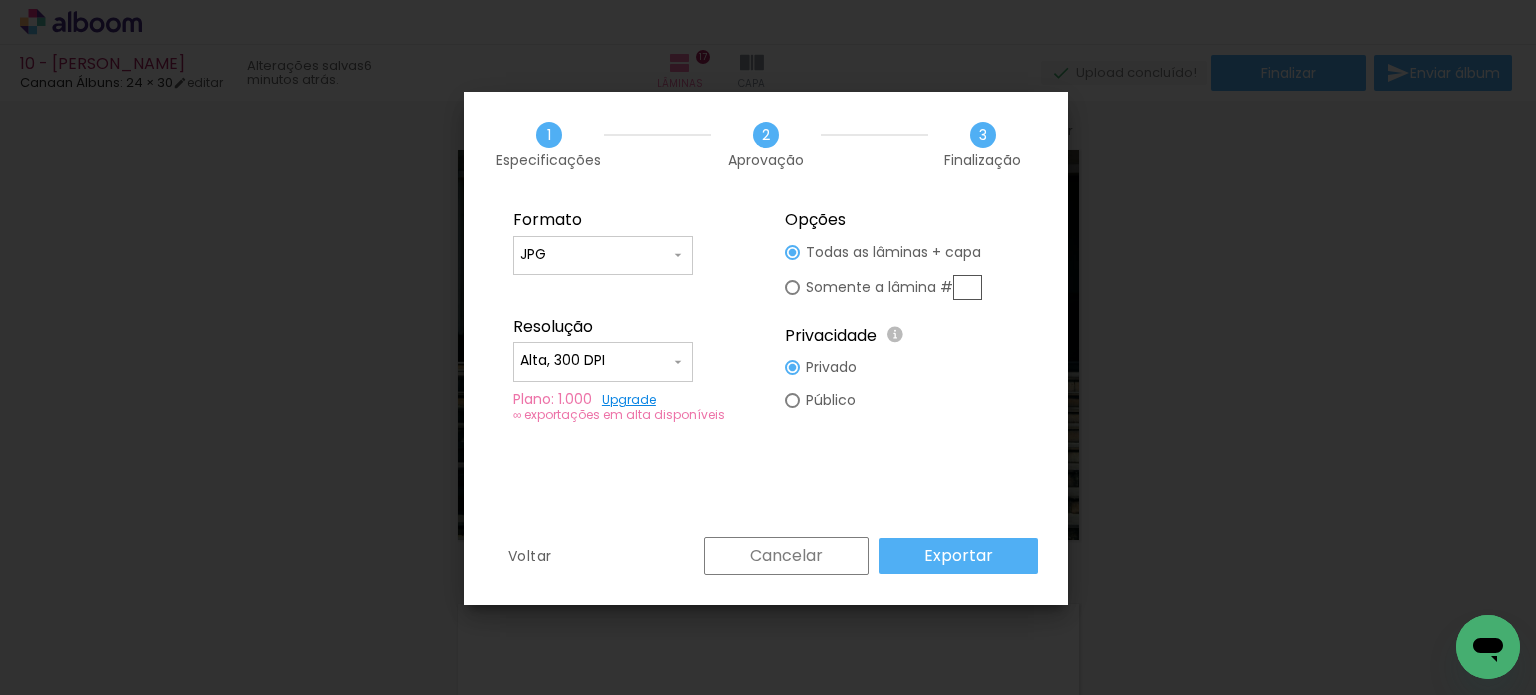 click on "Exportar" at bounding box center (0, 0) 